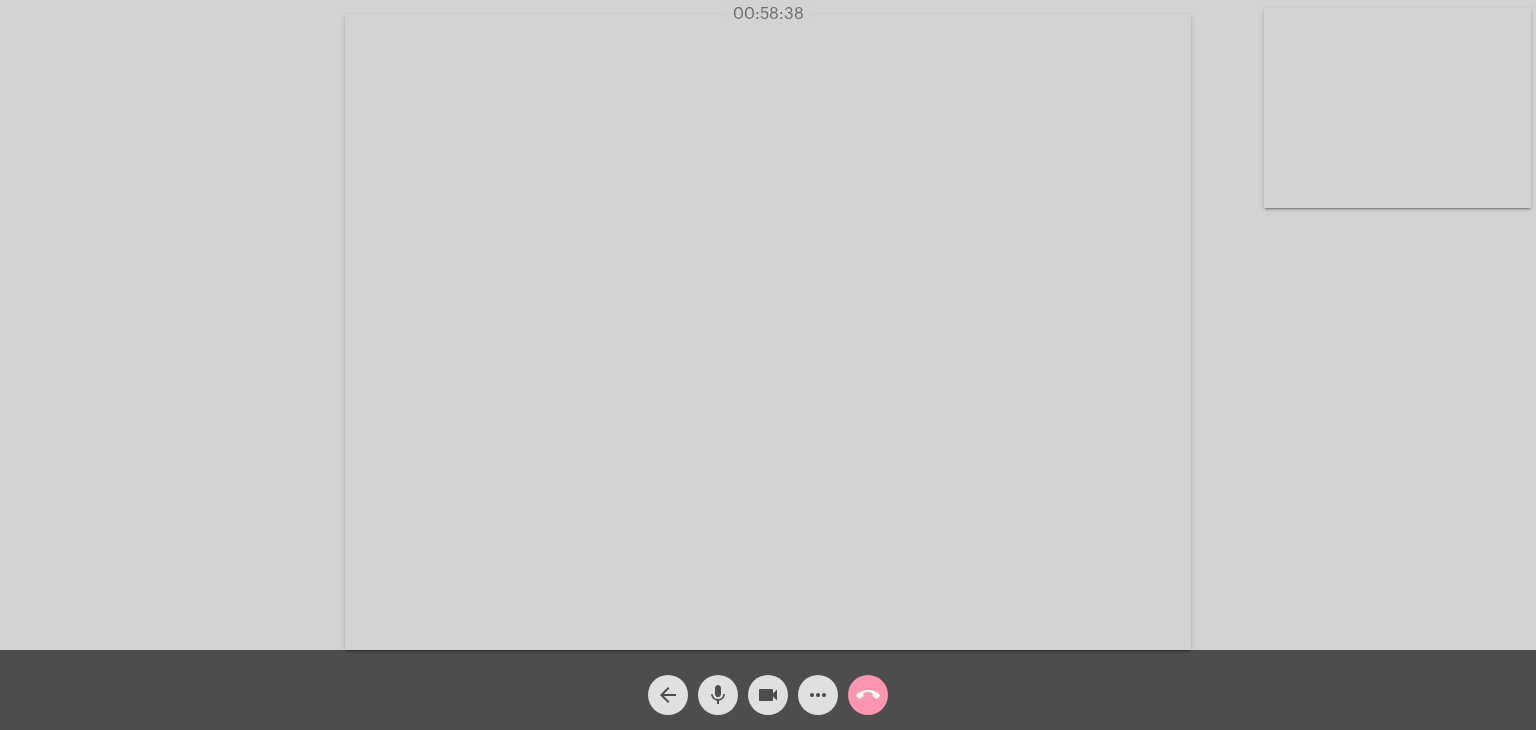 scroll, scrollTop: 0, scrollLeft: 0, axis: both 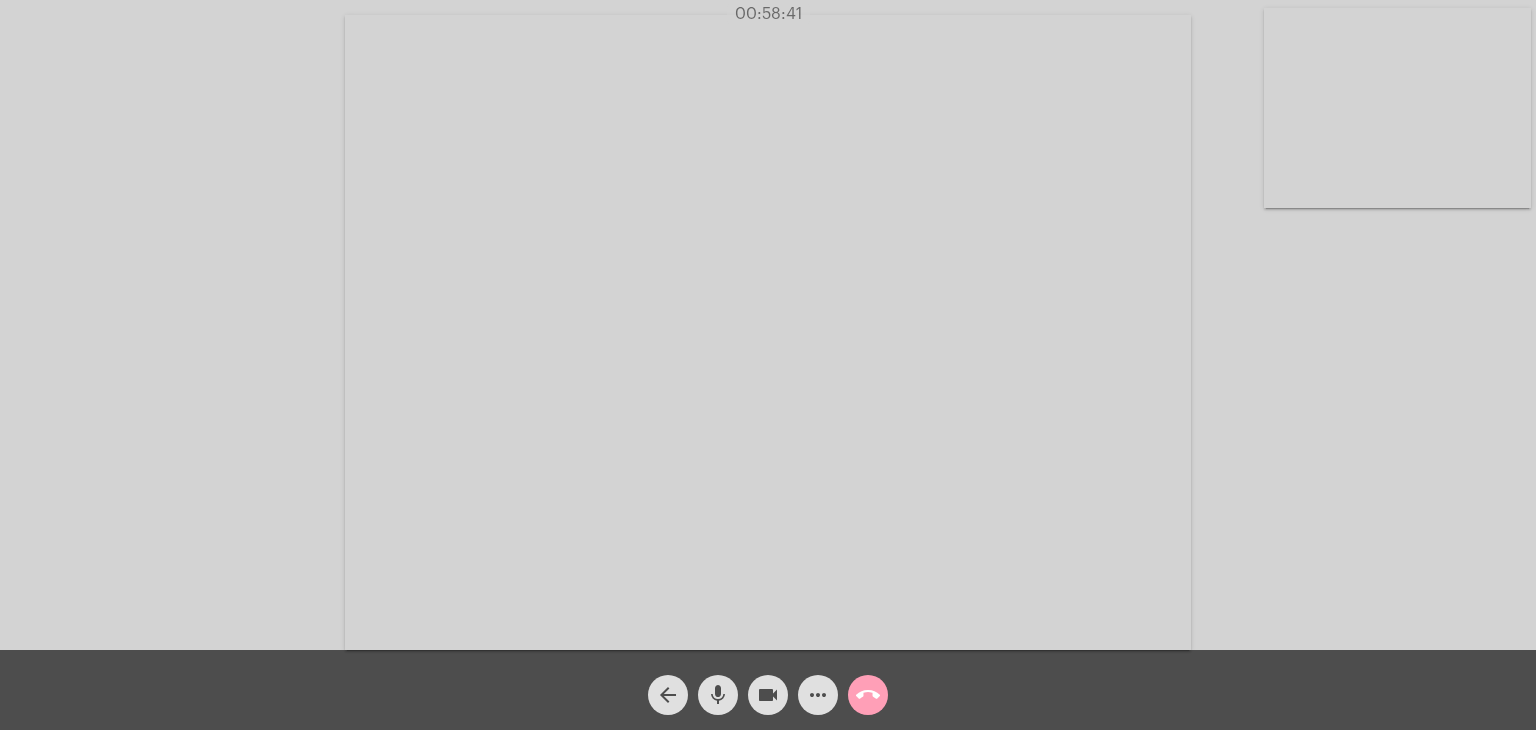 click on "call_end" 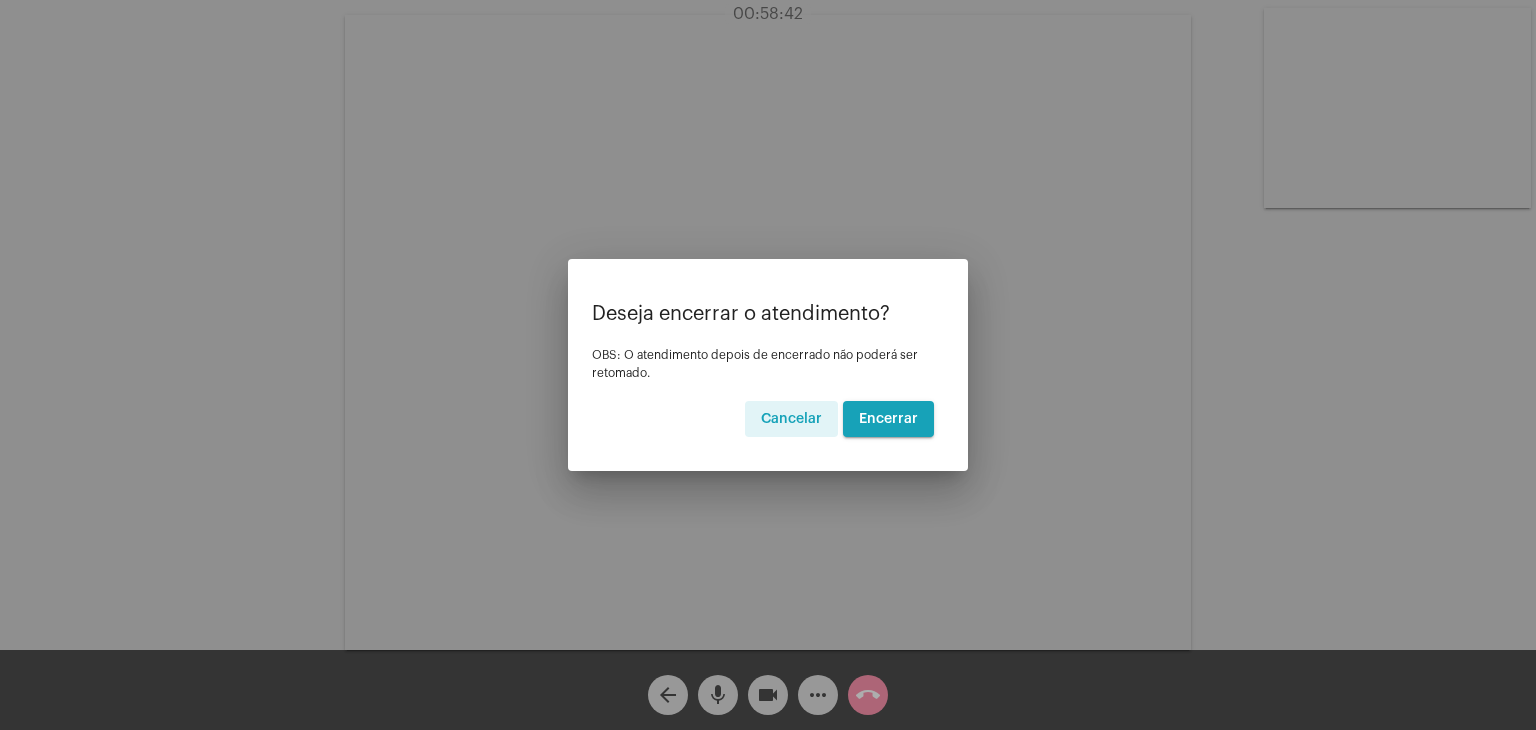 click on "Encerrar" at bounding box center (888, 419) 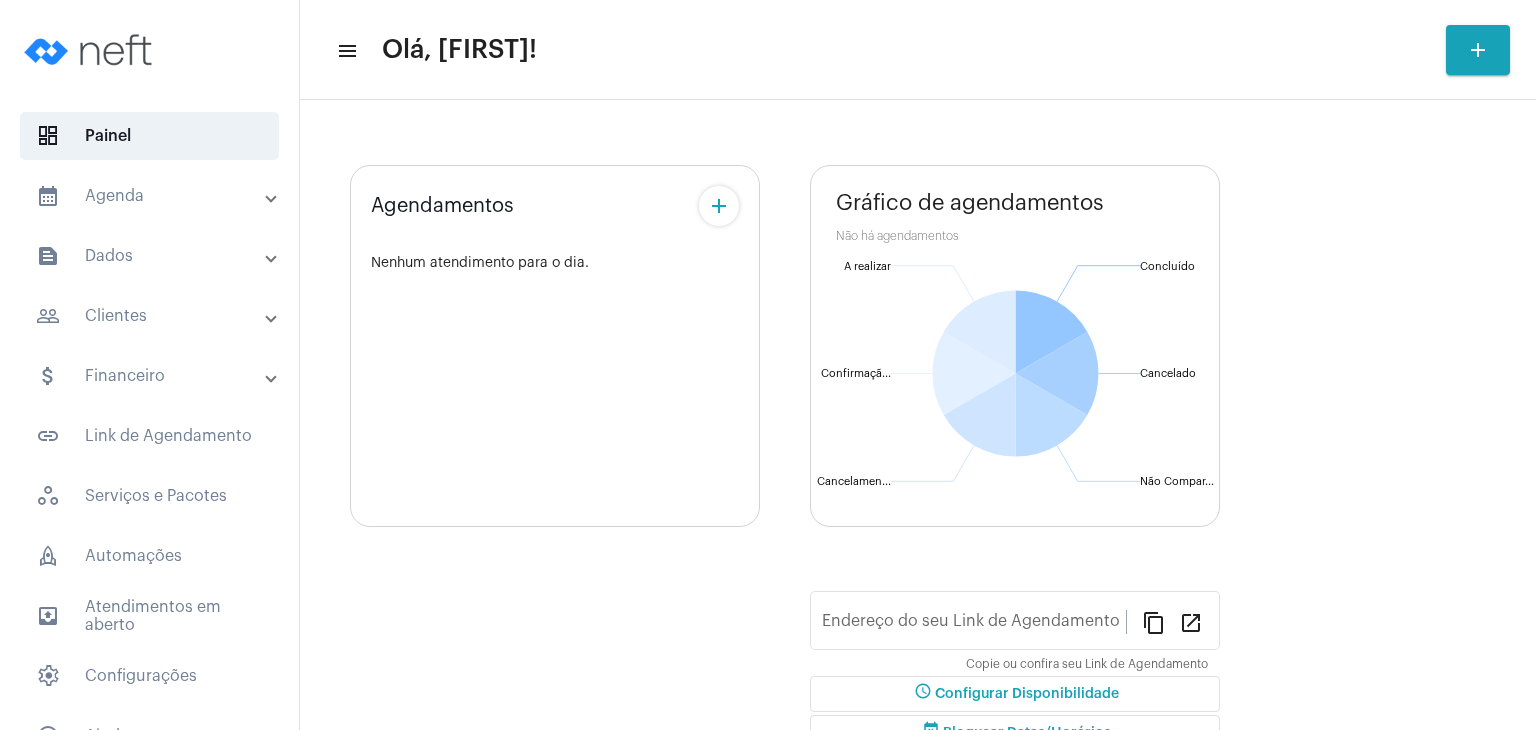 type on "https://neft.com.br/[FIRST]-[LAST]-[LAST]" 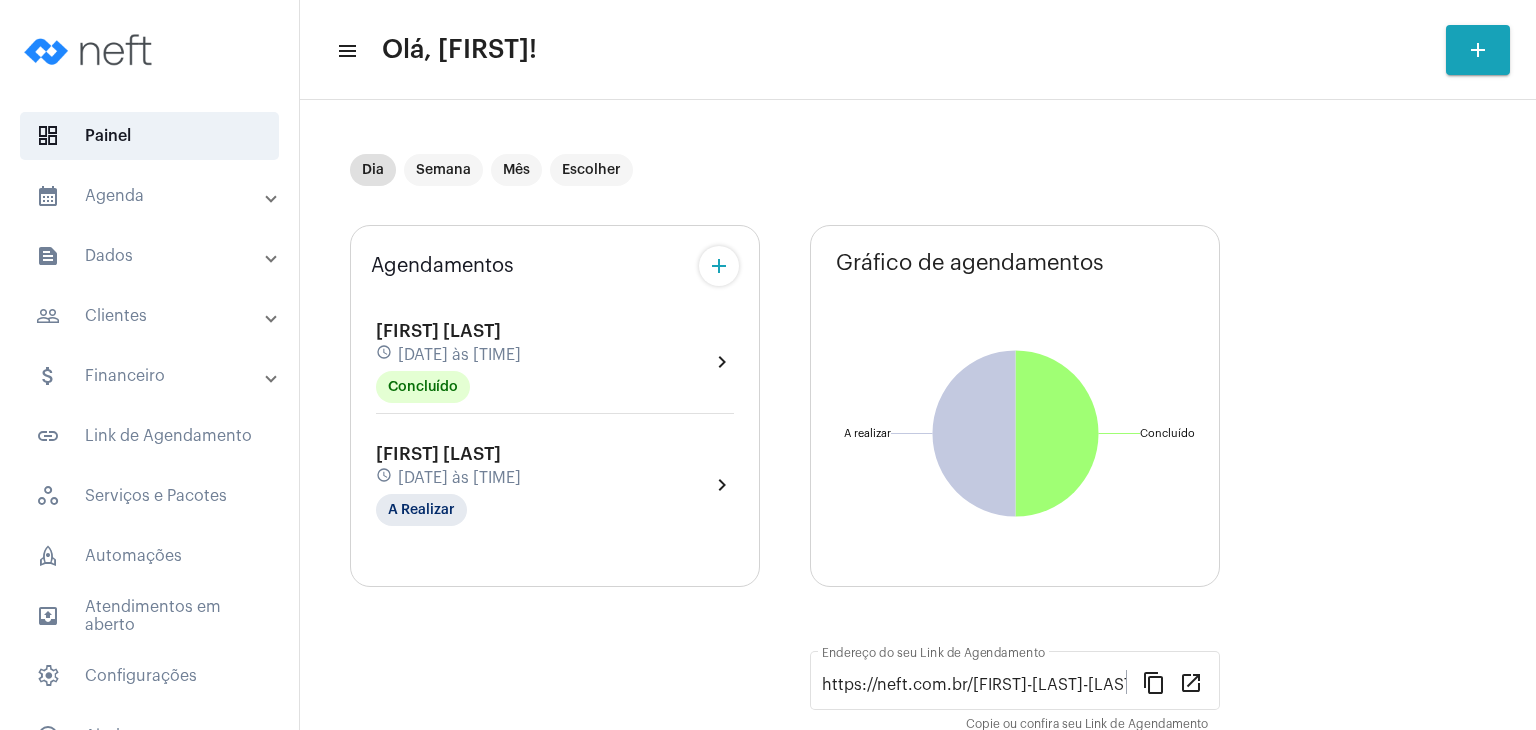 click on "people_outline  Clientes" at bounding box center (151, 316) 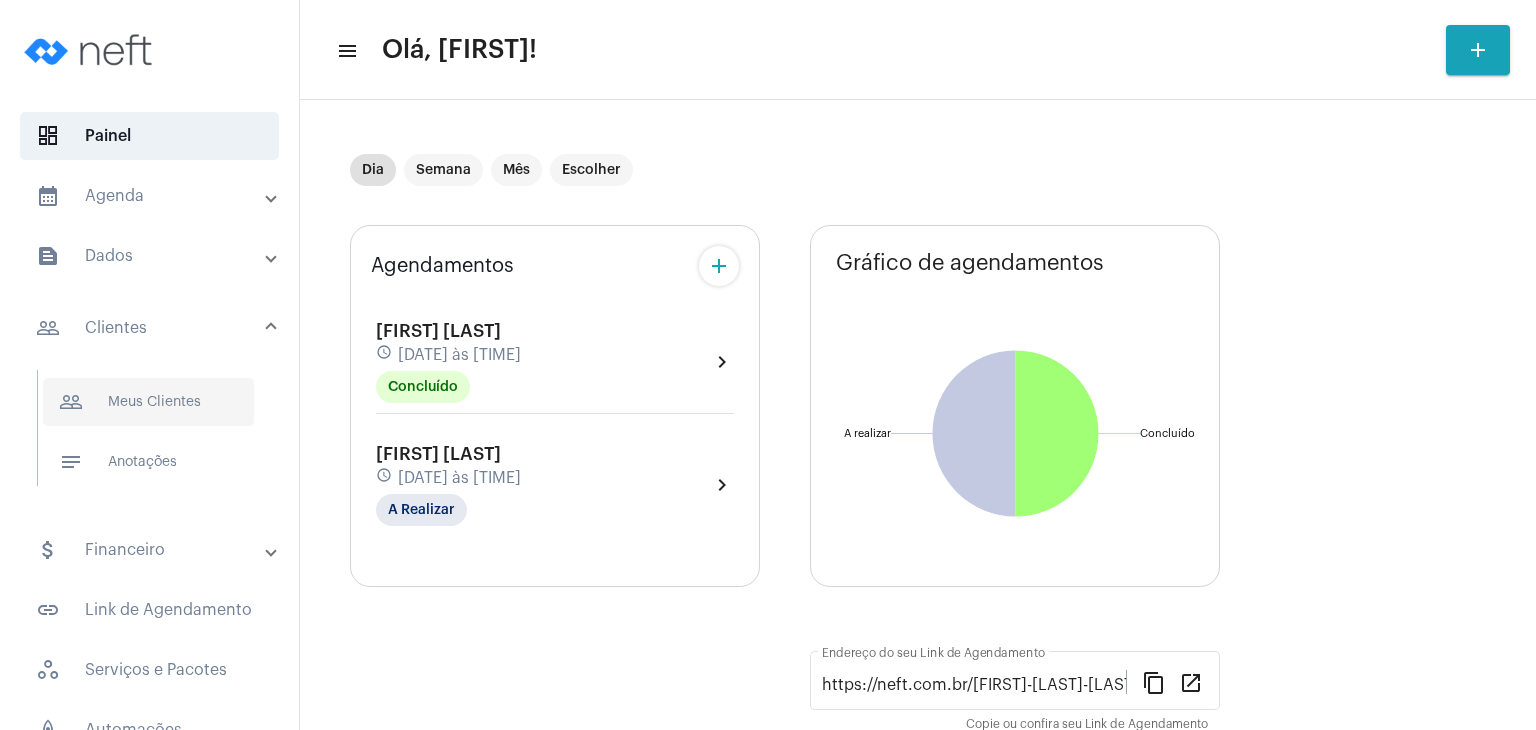 click on "people_outline  Meus Clientes" at bounding box center [148, 402] 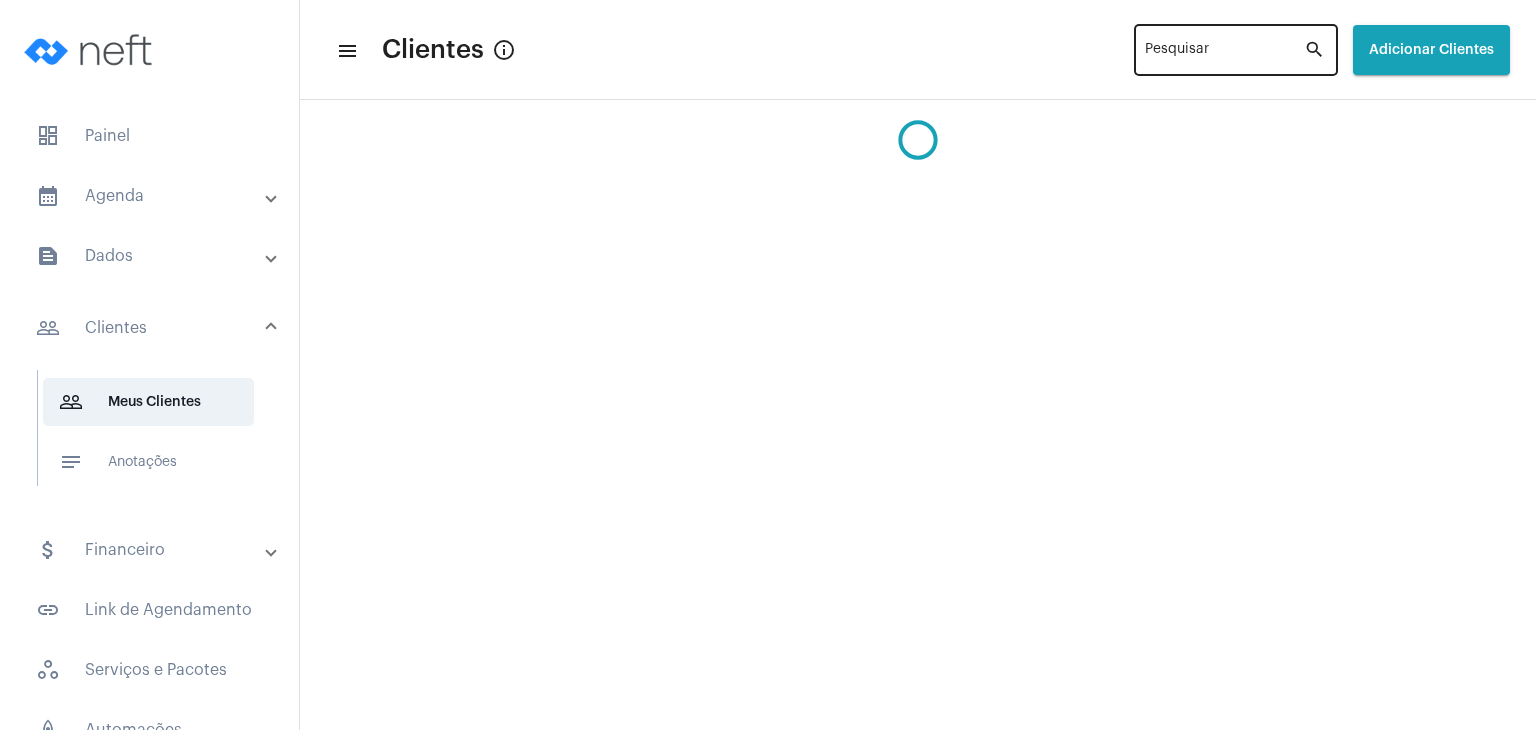 click on "Pesquisar" 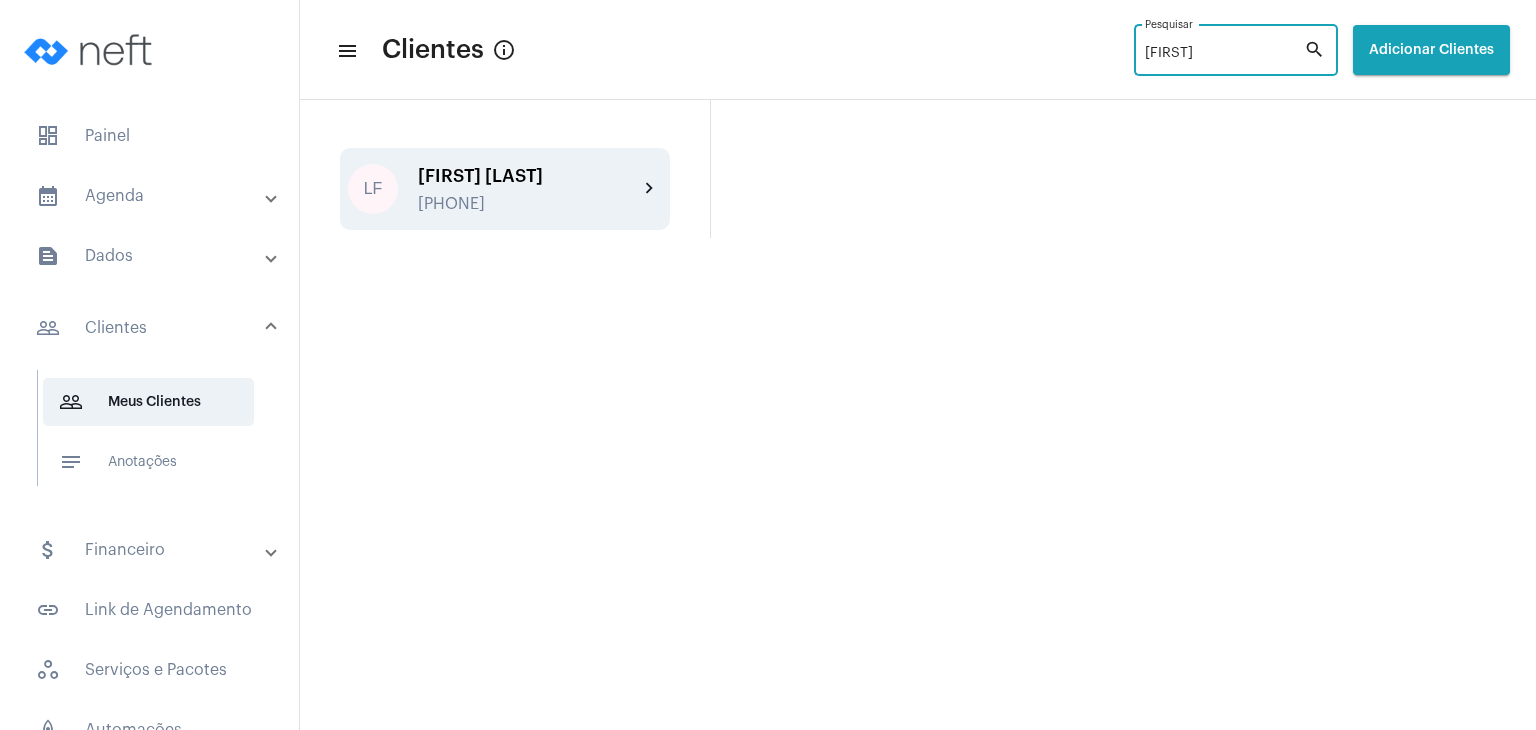 type on "[FIRST]" 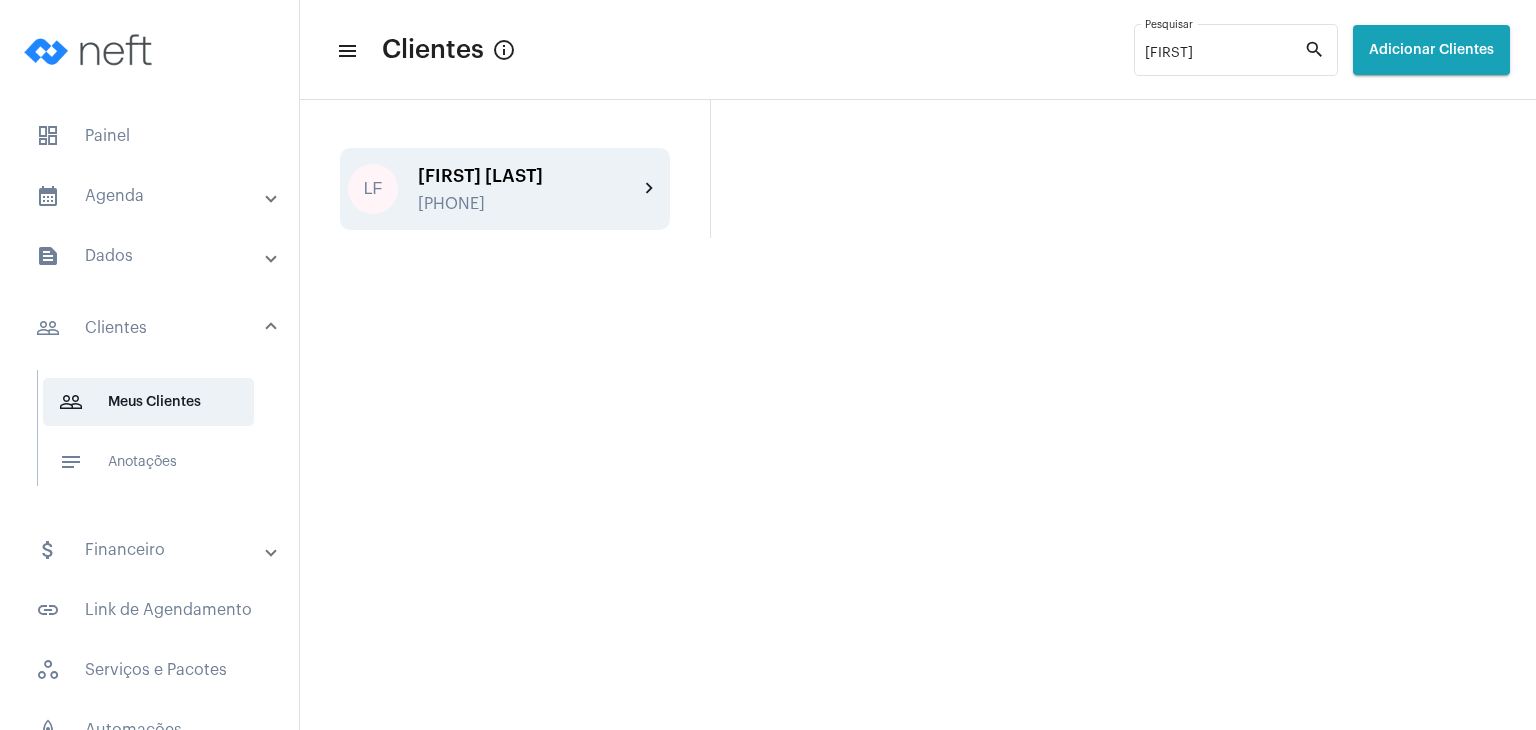 click on "[FIRST] [LAST] [PHONE] chevron_right" 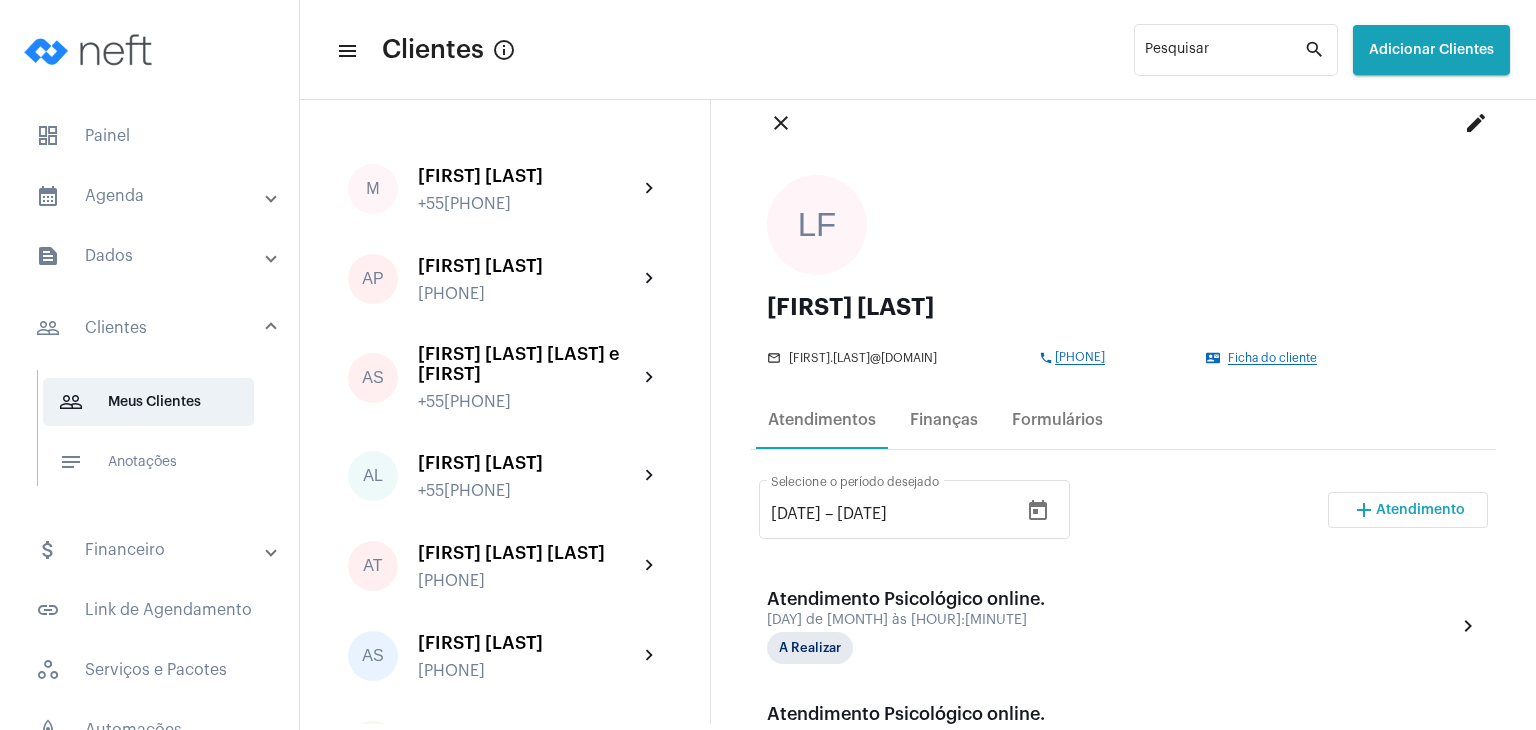 scroll, scrollTop: 200, scrollLeft: 0, axis: vertical 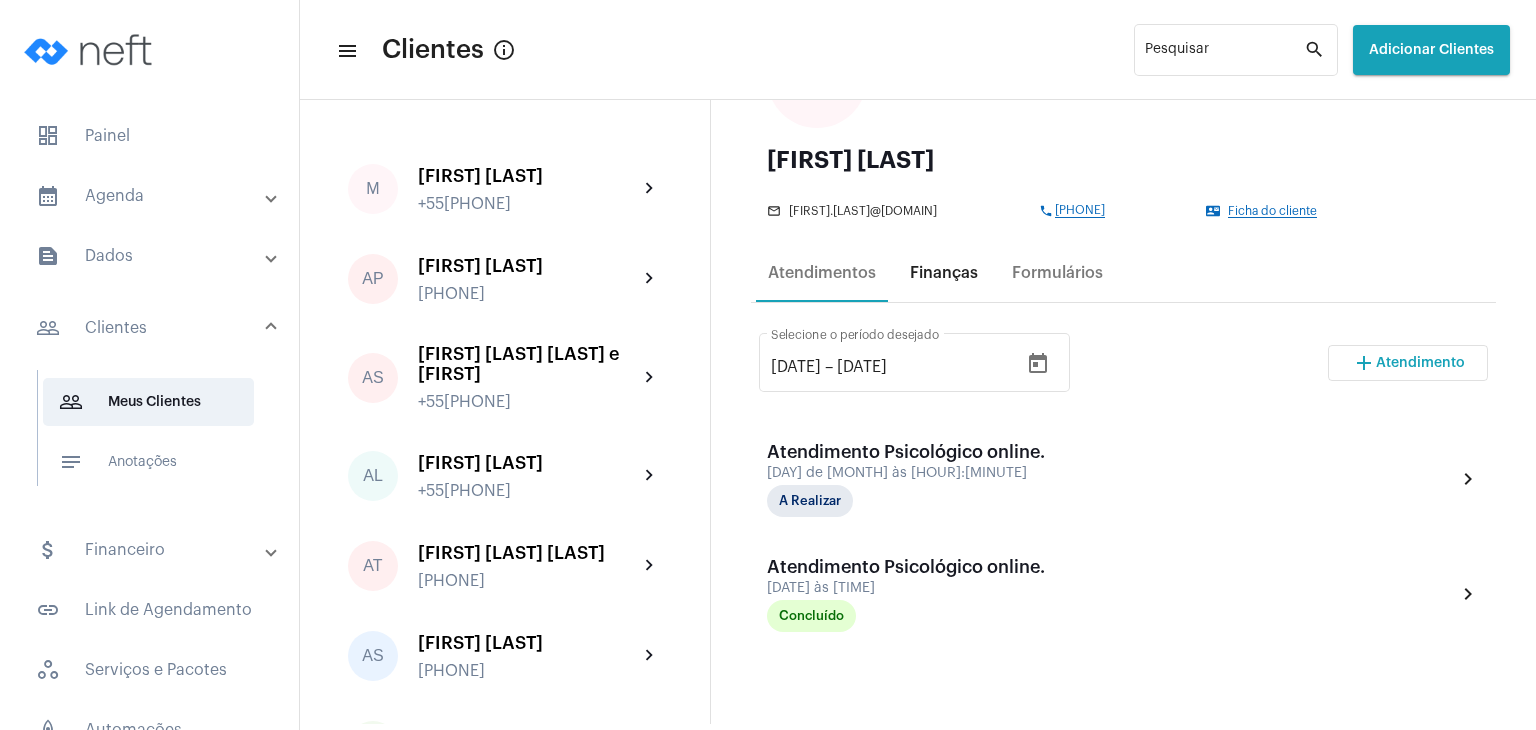 click on "Finanças" at bounding box center (944, 273) 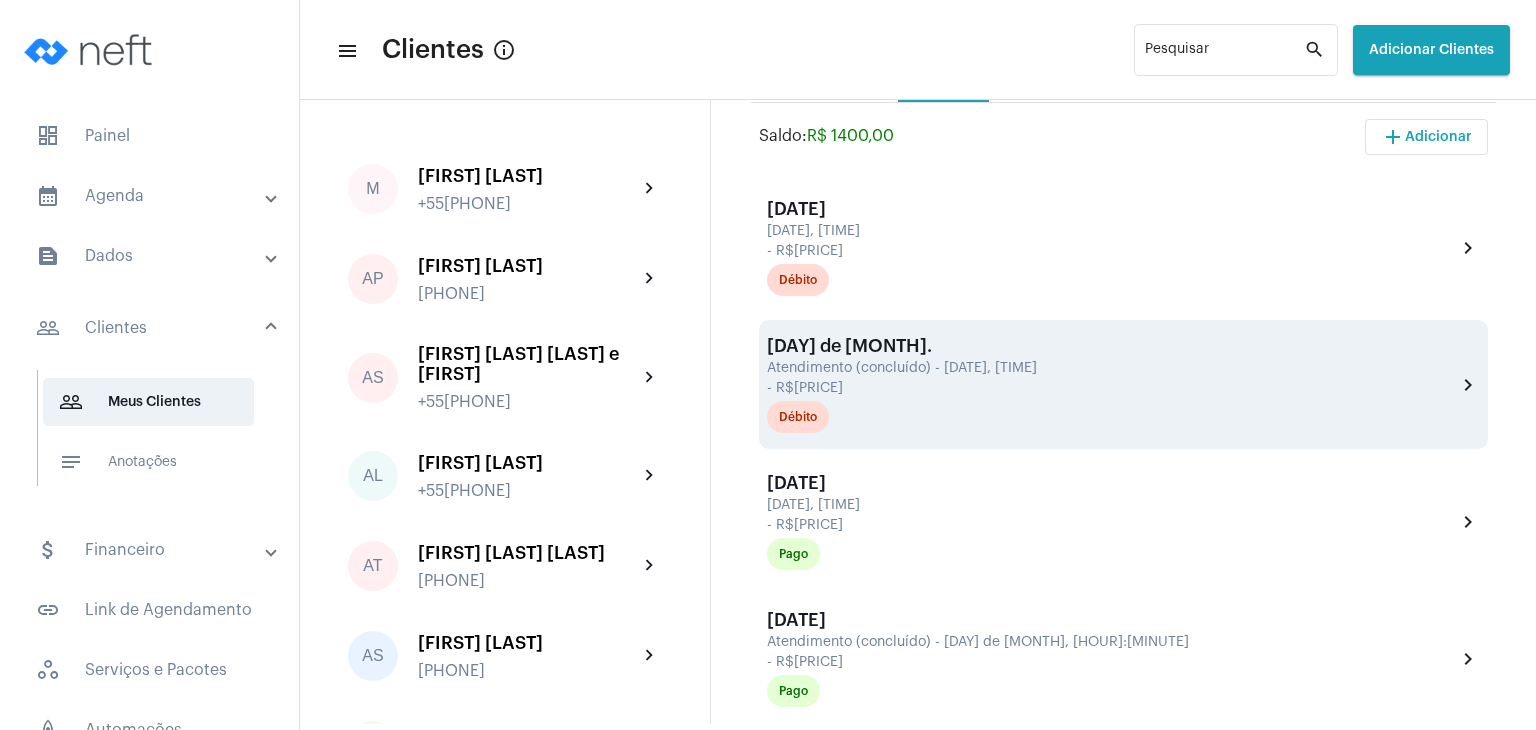 scroll, scrollTop: 500, scrollLeft: 0, axis: vertical 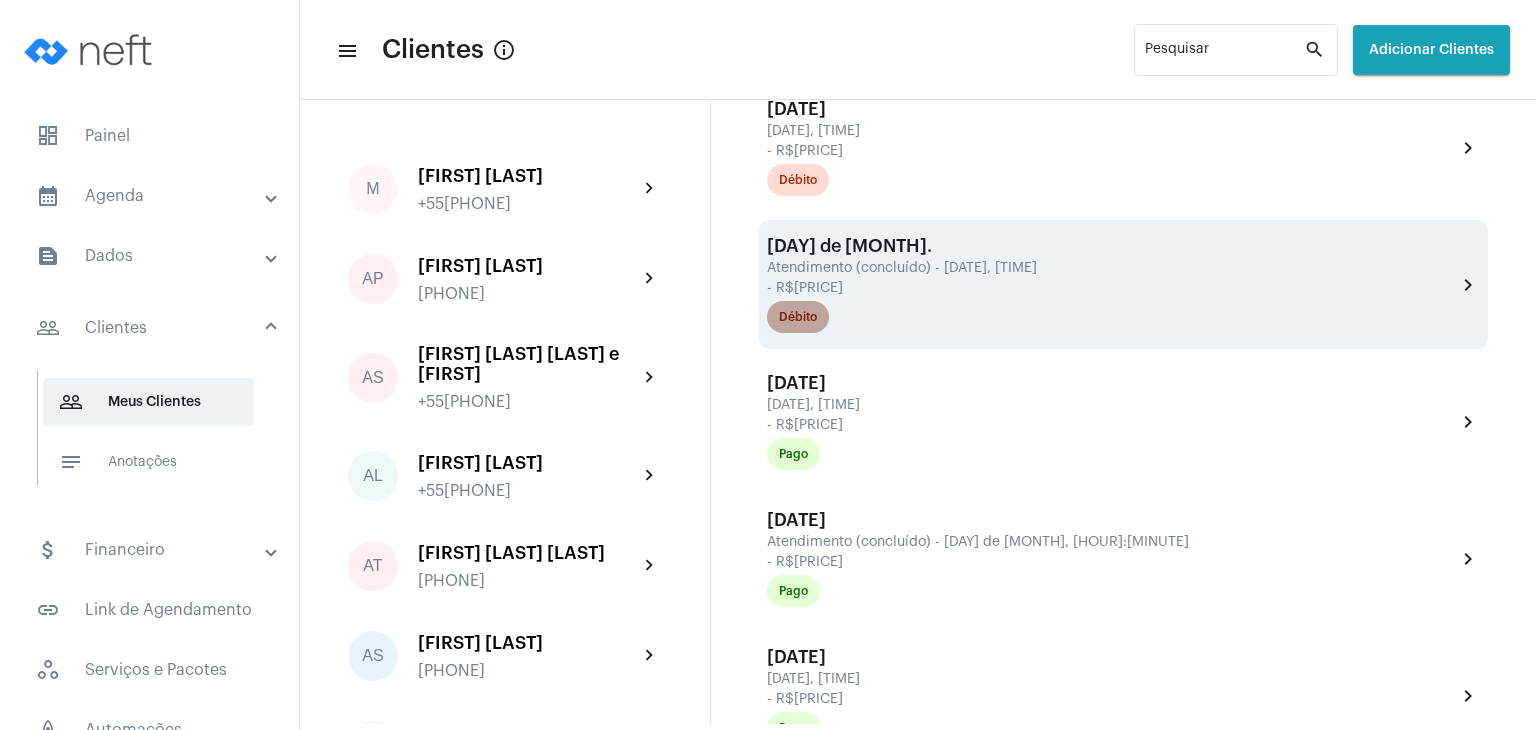 click on "Débito" at bounding box center (798, 317) 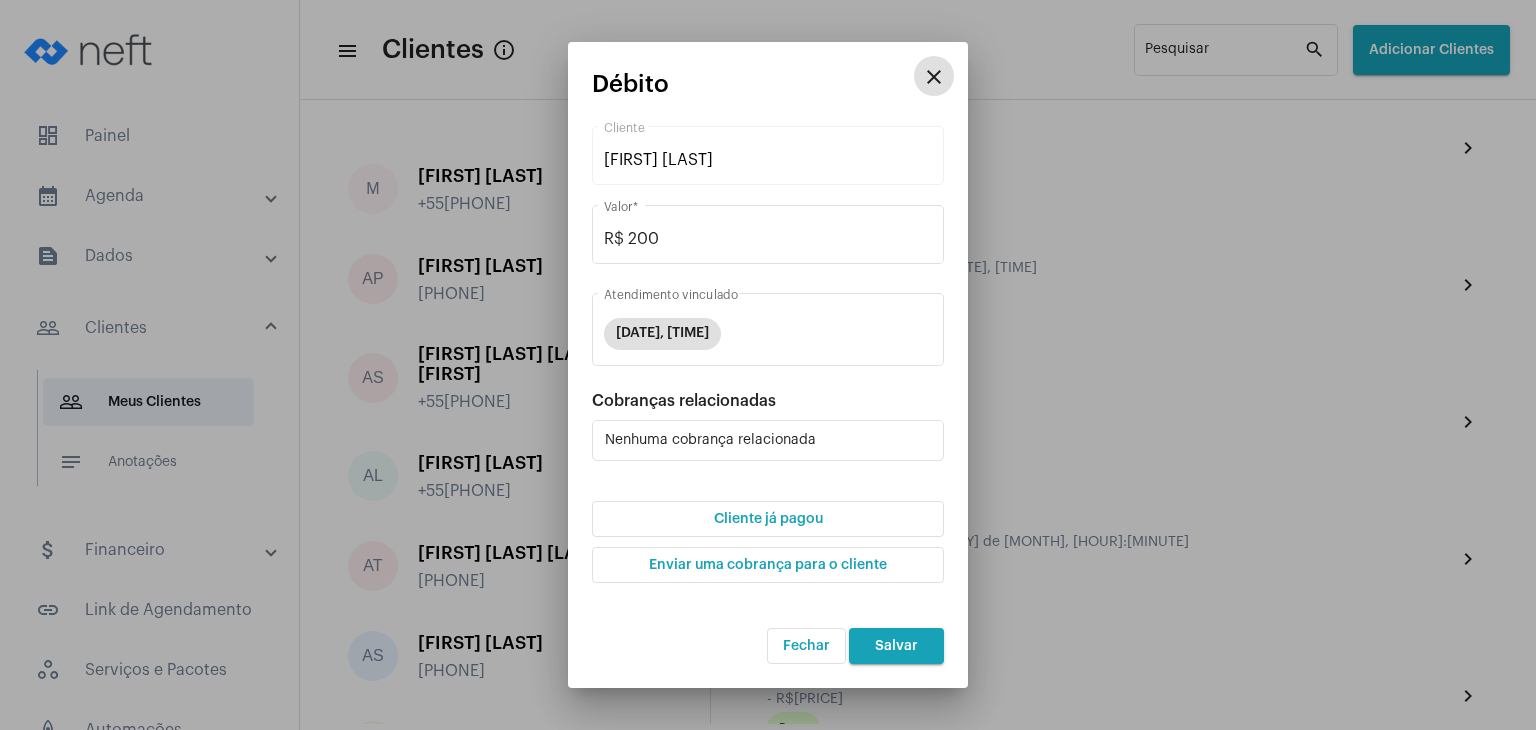 click on "Cliente já pagou" at bounding box center [768, 519] 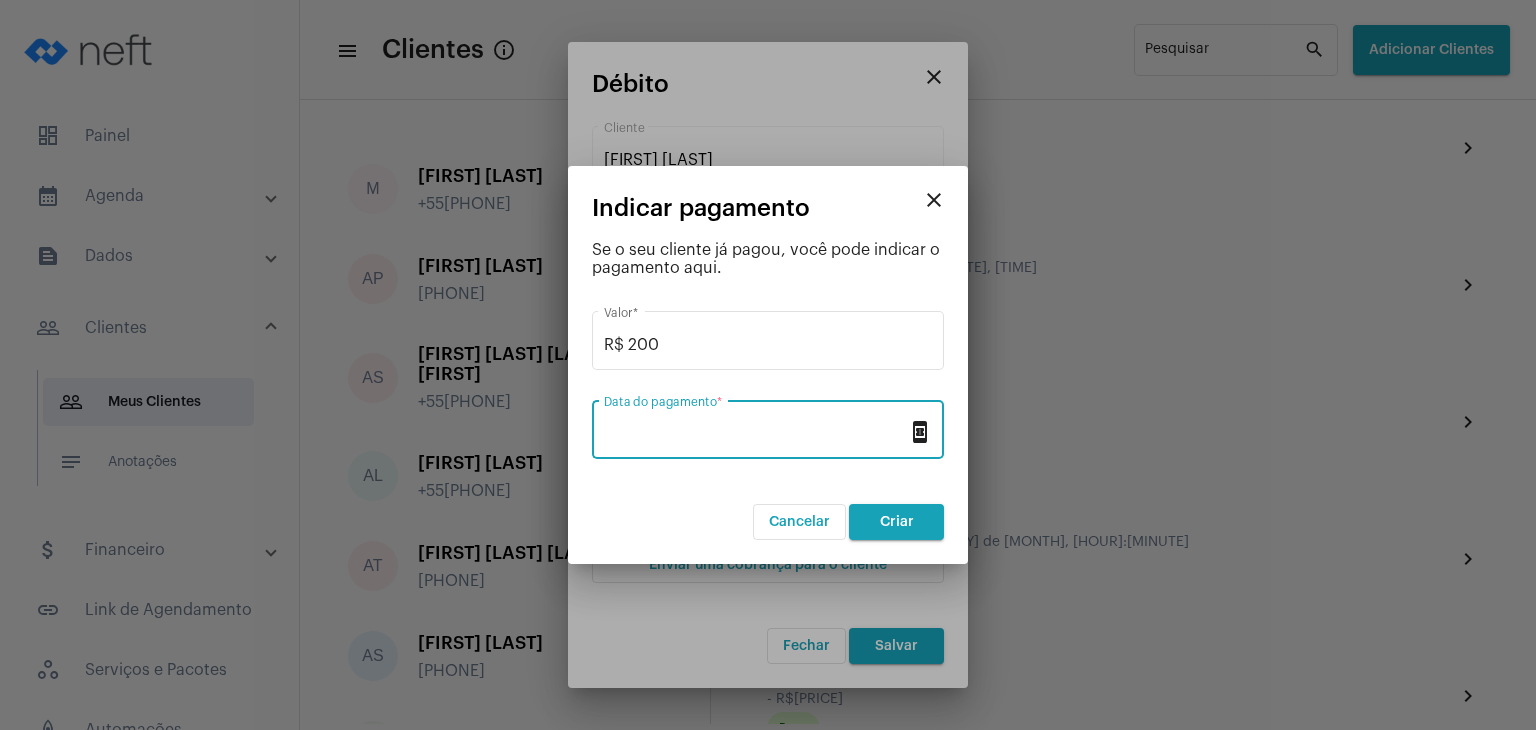 click on "Data do pagamento  *" at bounding box center (756, 434) 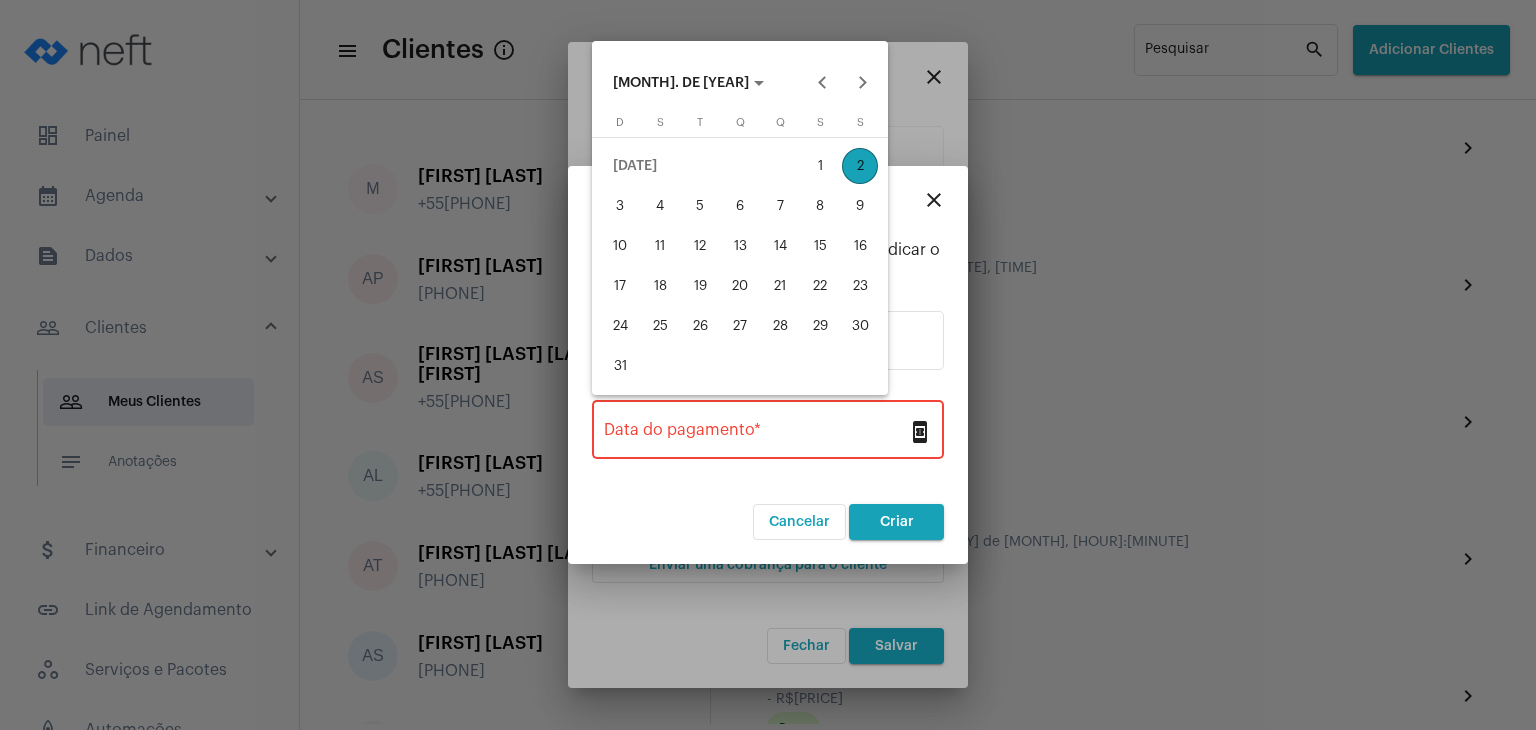 click on "1" at bounding box center (820, 166) 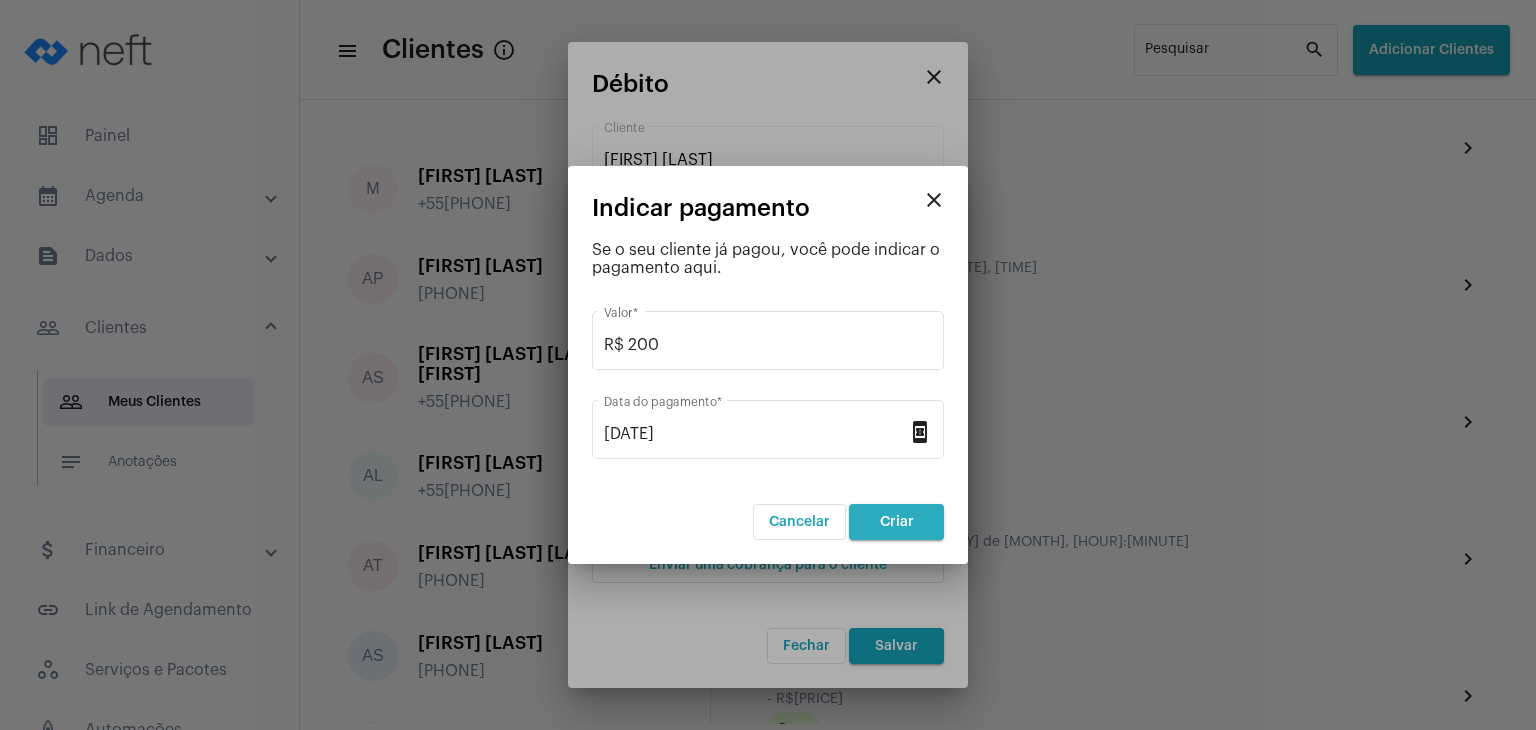click on "Criar" at bounding box center (896, 522) 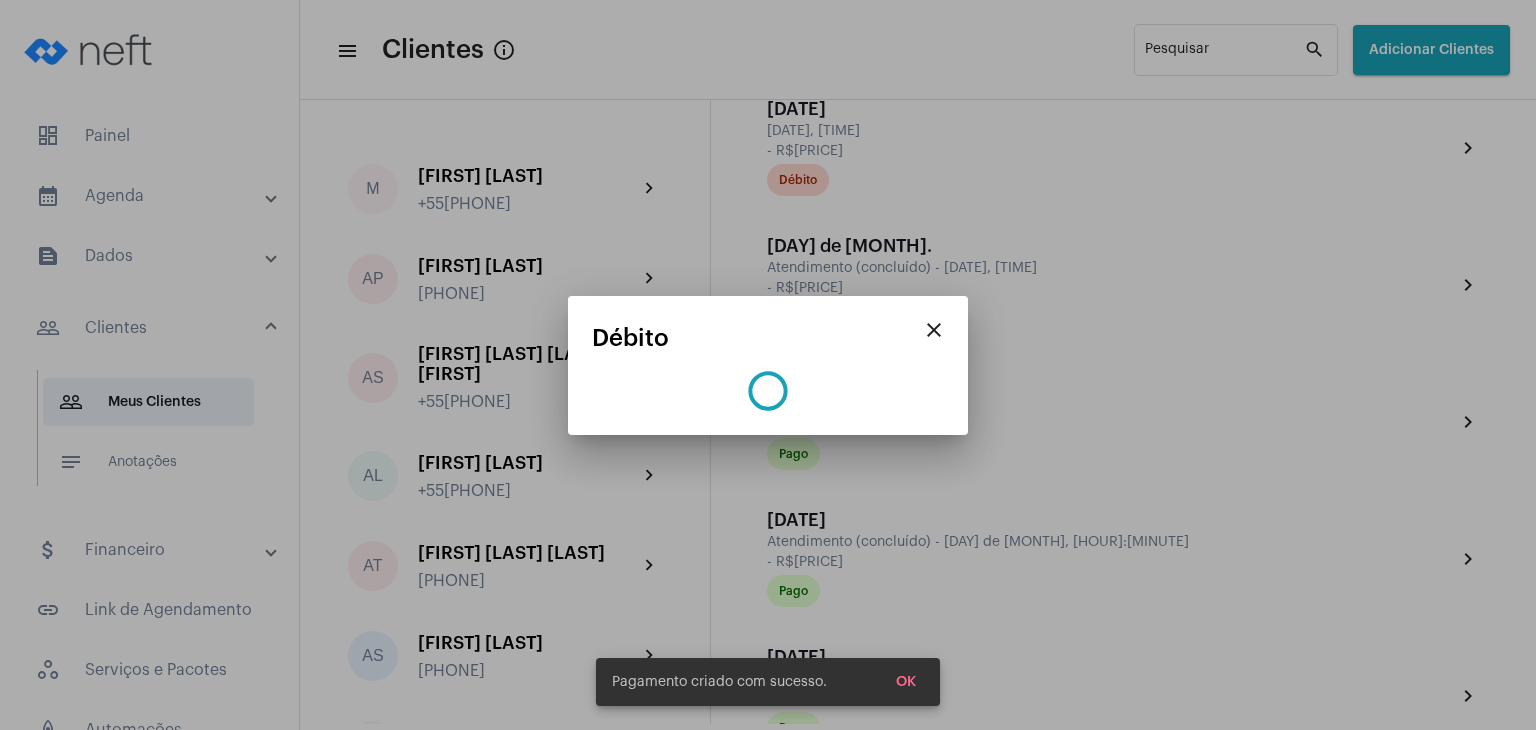 click on "OK" at bounding box center (906, 682) 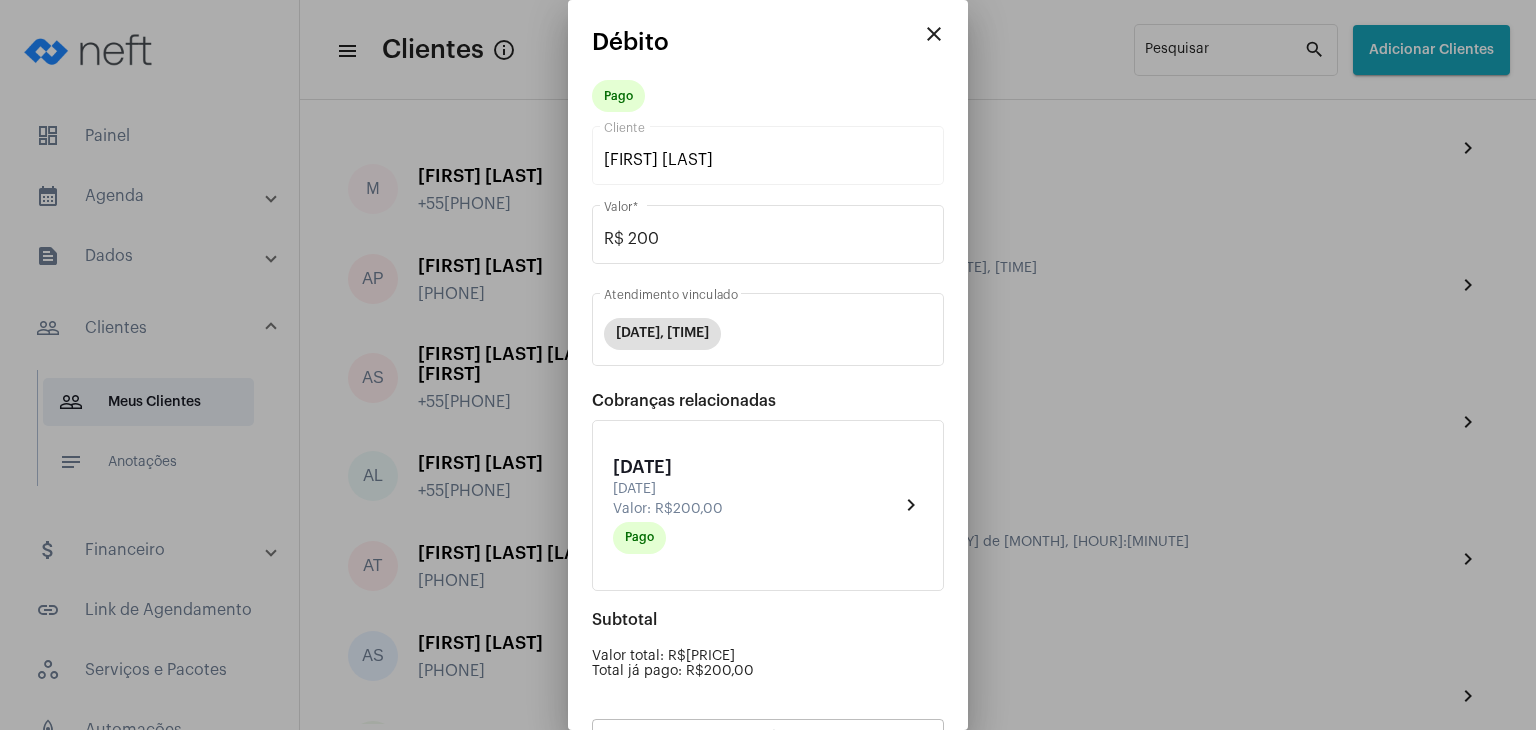 scroll, scrollTop: 174, scrollLeft: 0, axis: vertical 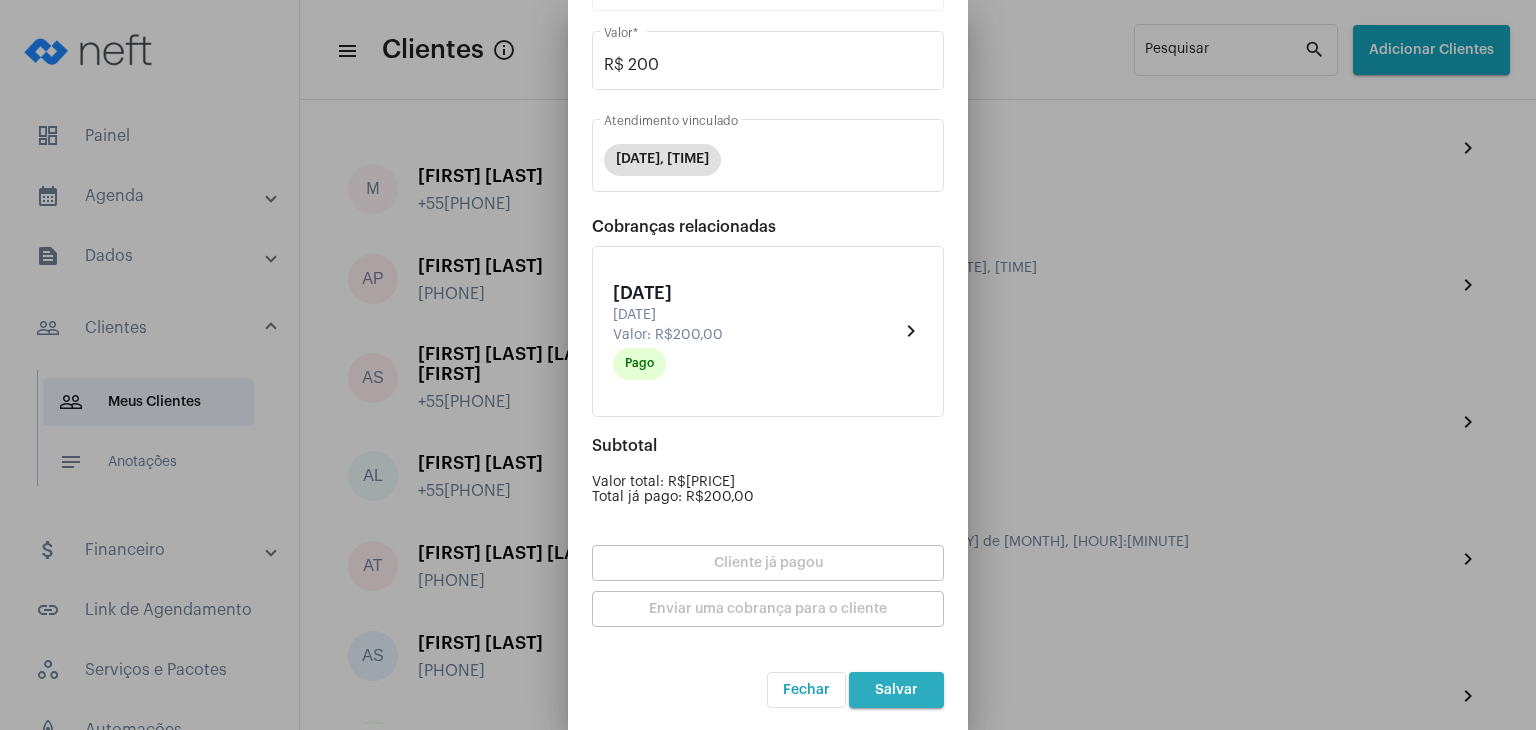 click on "Salvar" at bounding box center [896, 690] 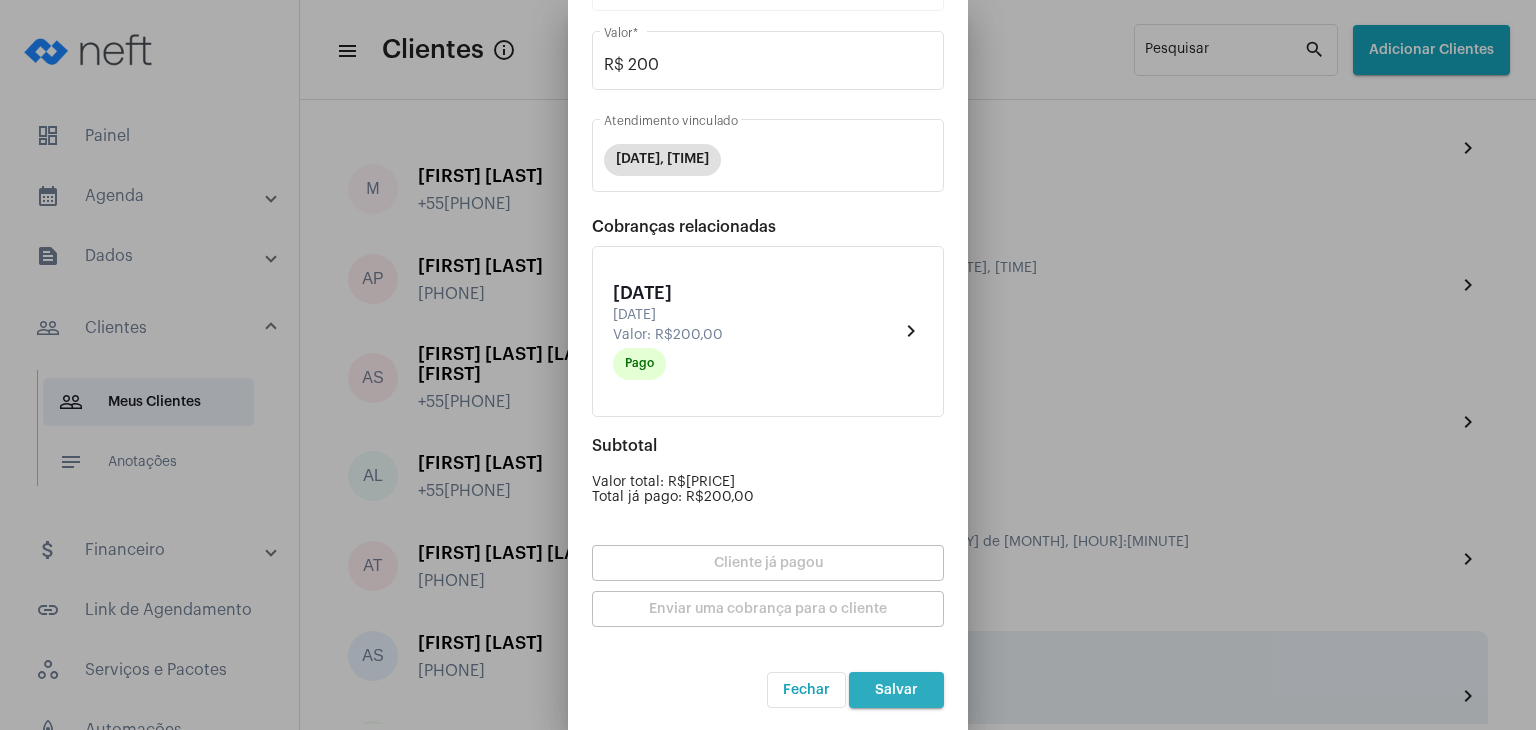 scroll, scrollTop: 0, scrollLeft: 0, axis: both 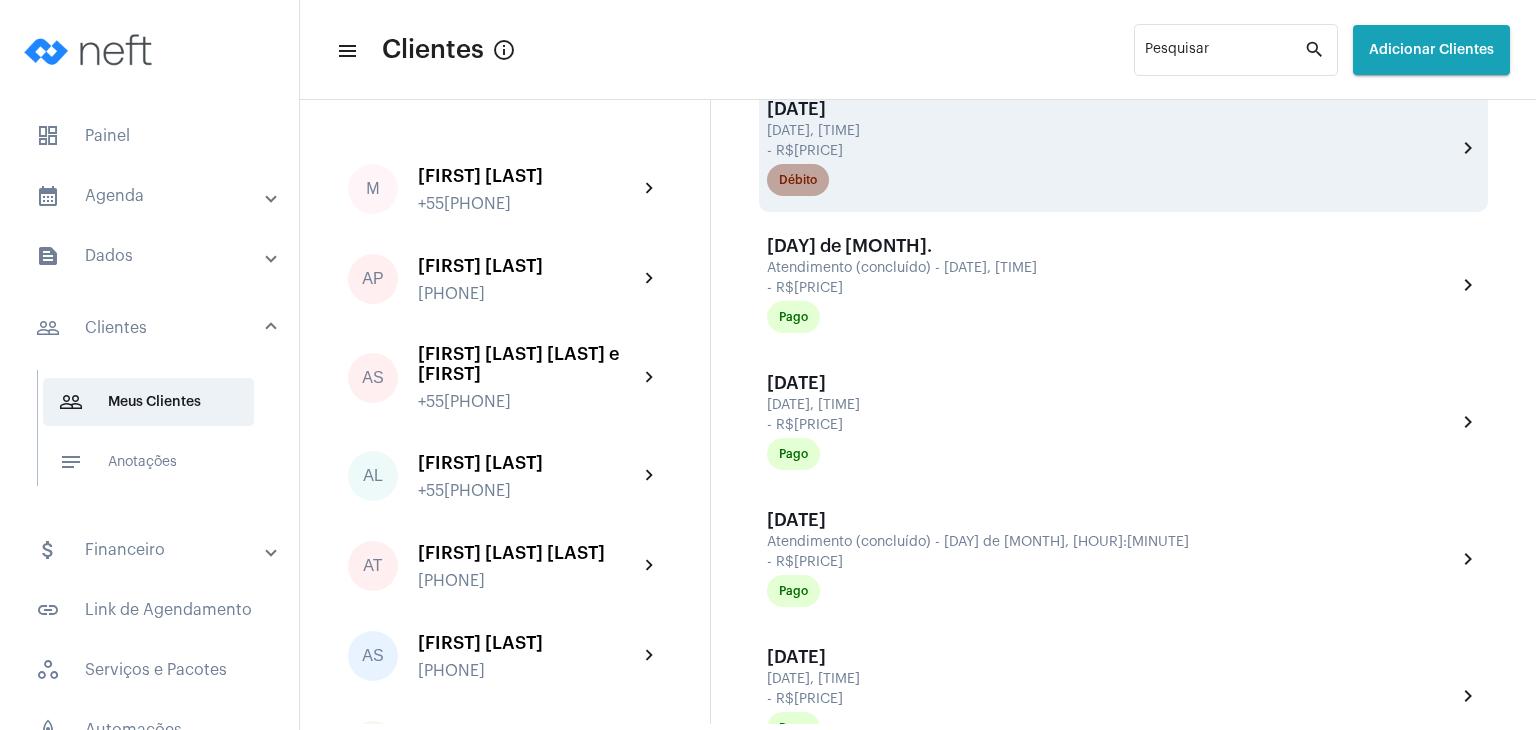 click on "Débito" at bounding box center (798, 180) 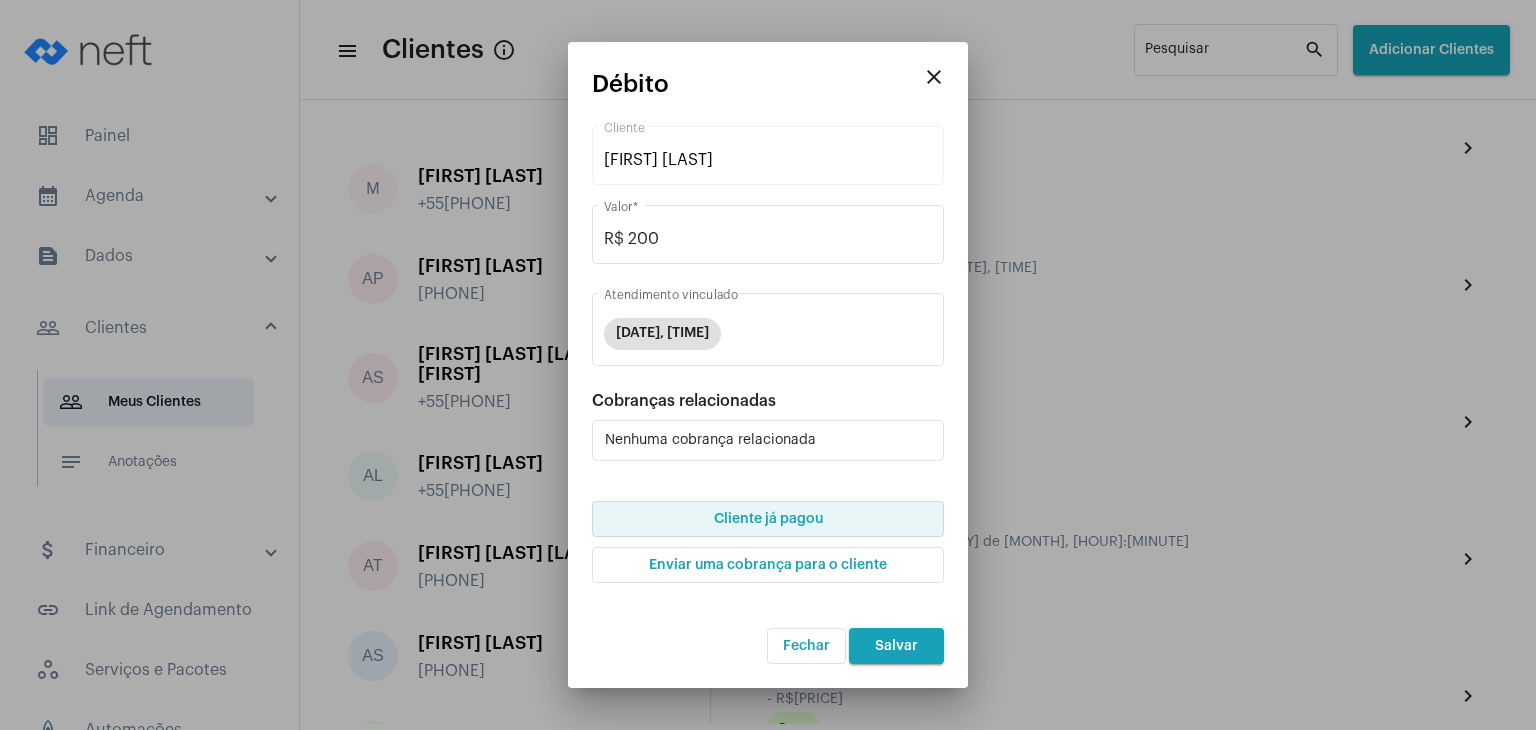 click on "Cliente já pagou" at bounding box center (768, 519) 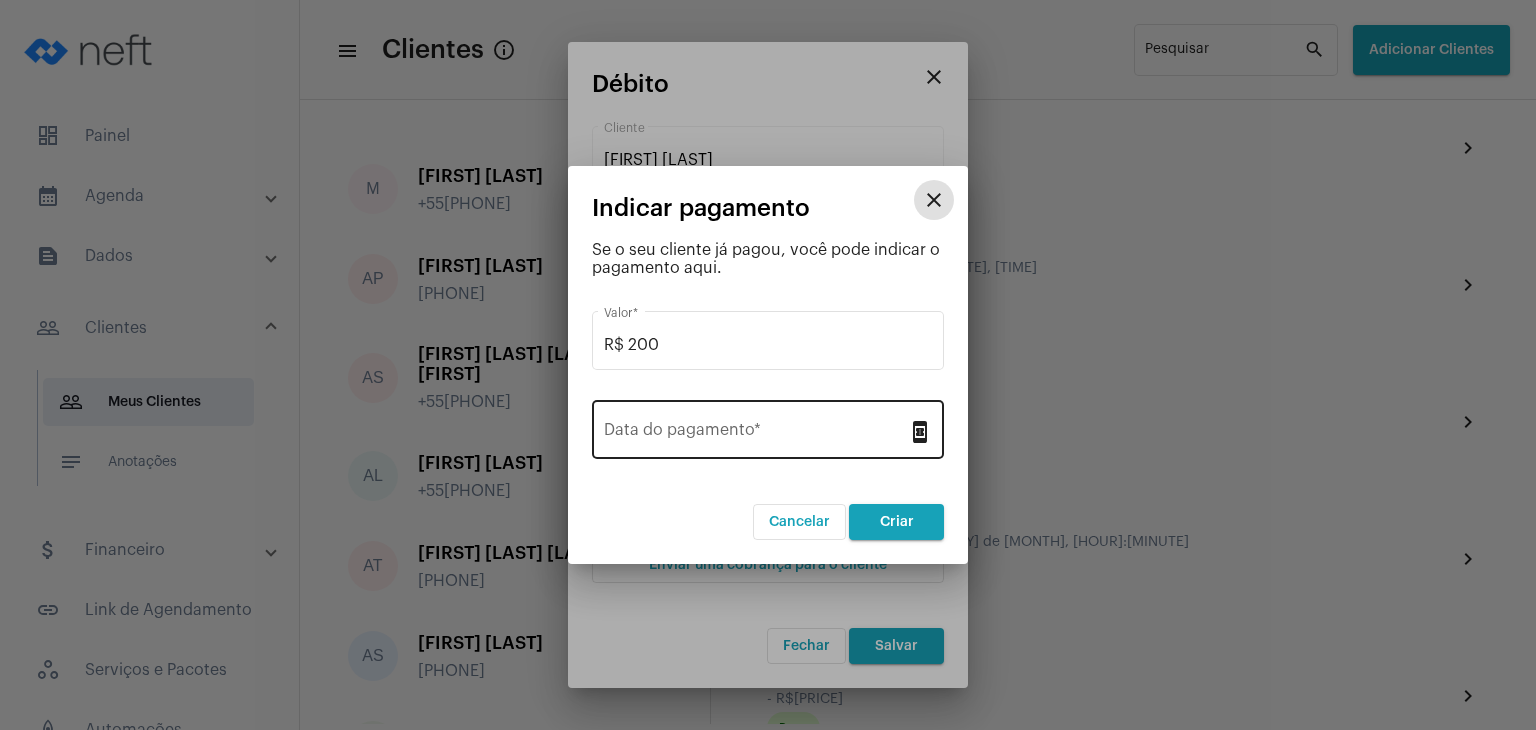 click on "Data do pagamento  *" at bounding box center (756, 434) 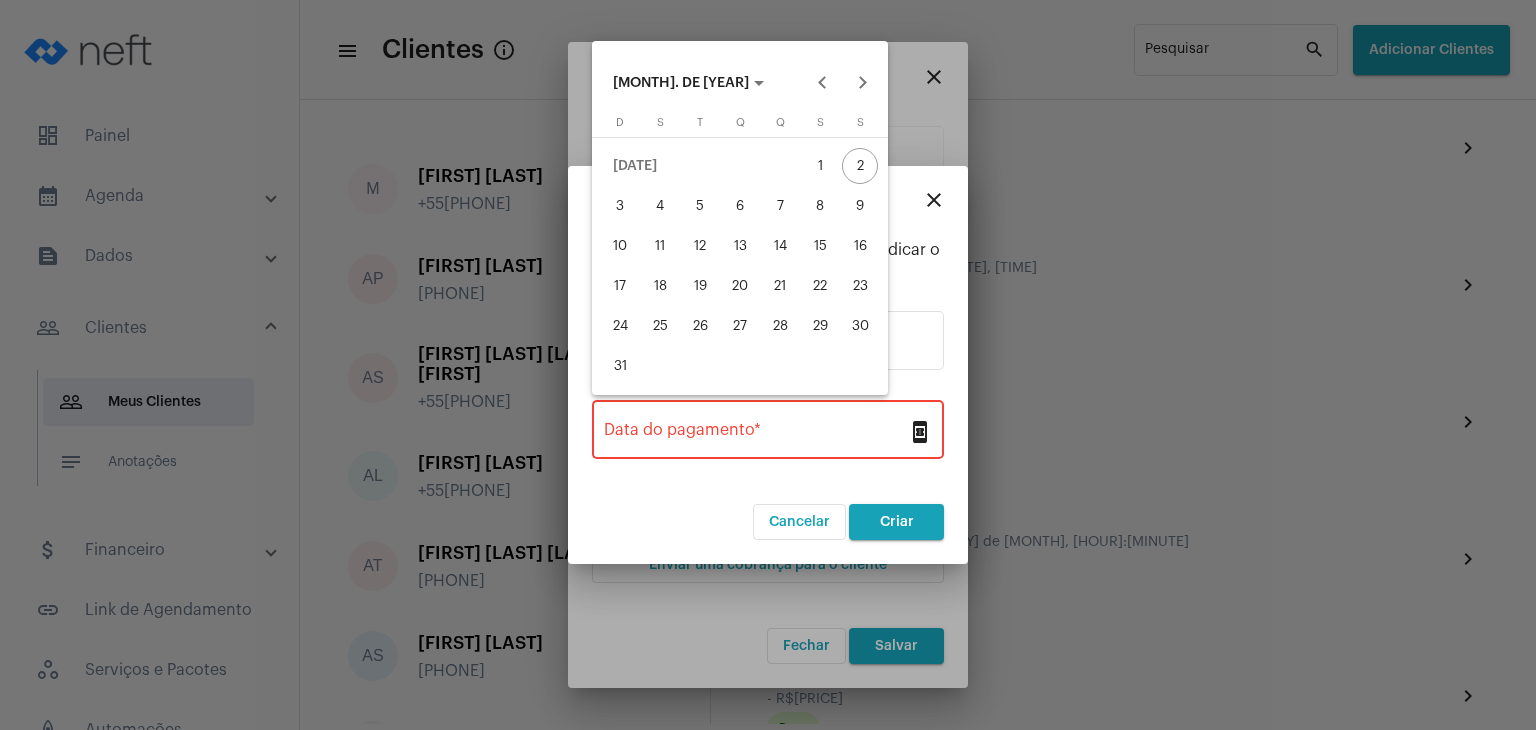 click on "1" at bounding box center (820, 166) 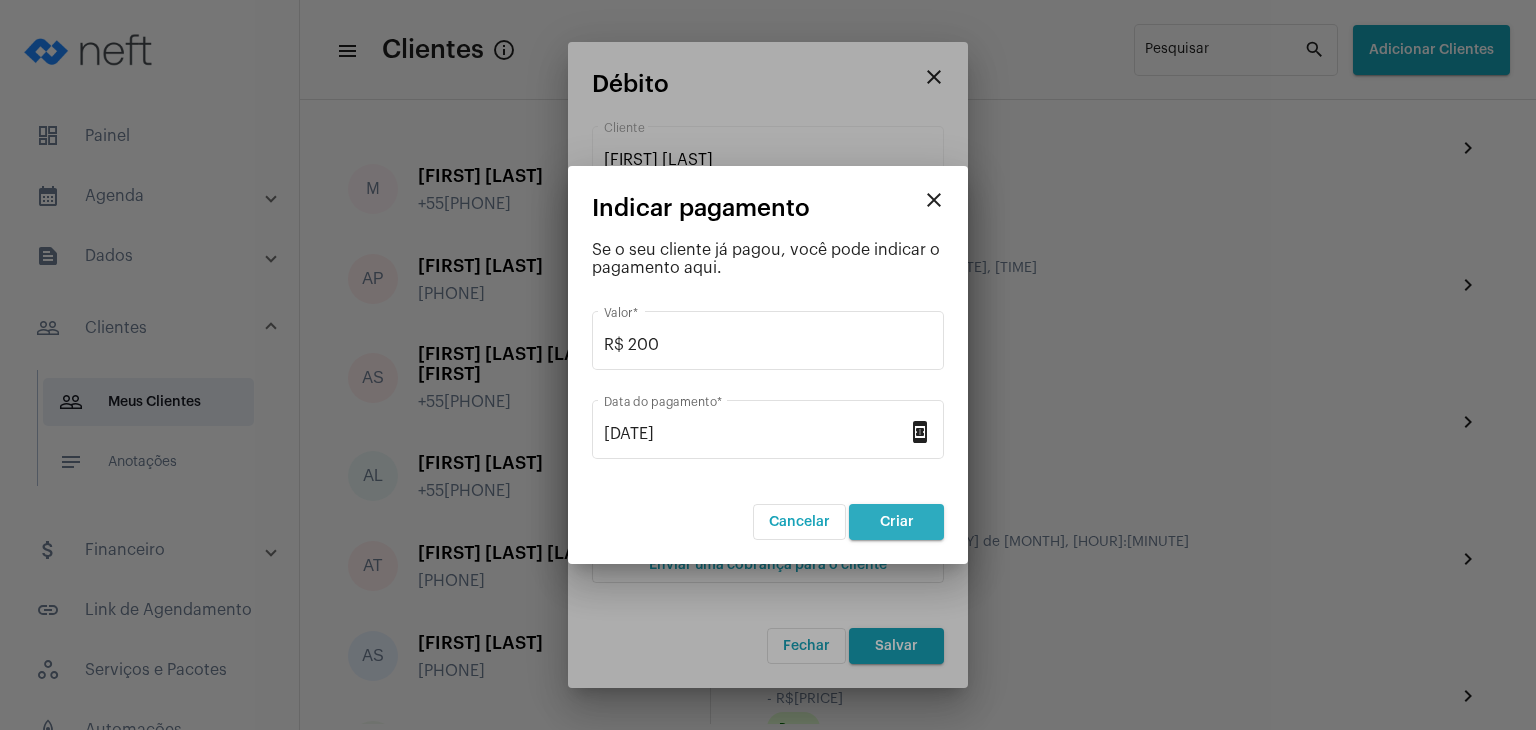 click on "Criar" at bounding box center [897, 522] 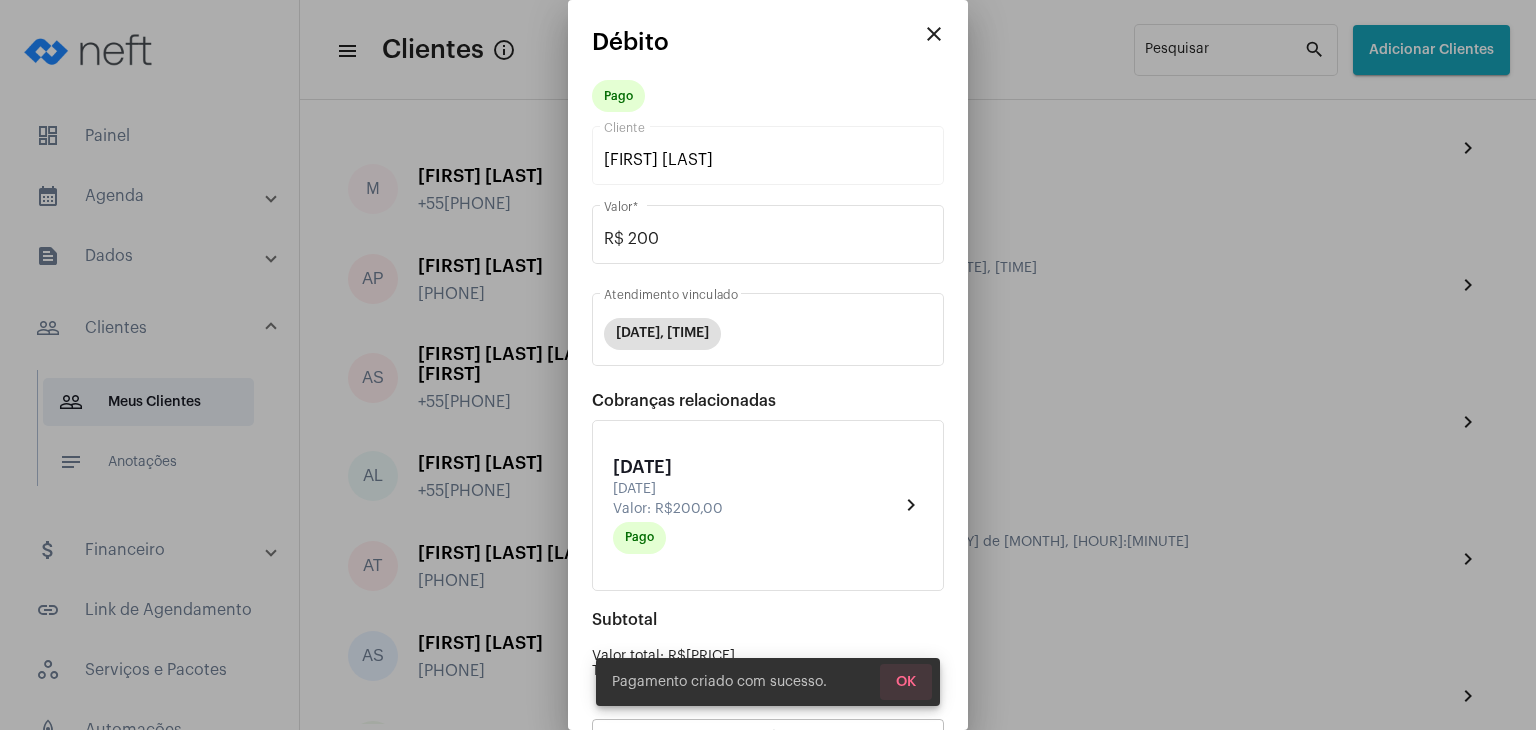 click on "OK" at bounding box center (906, 682) 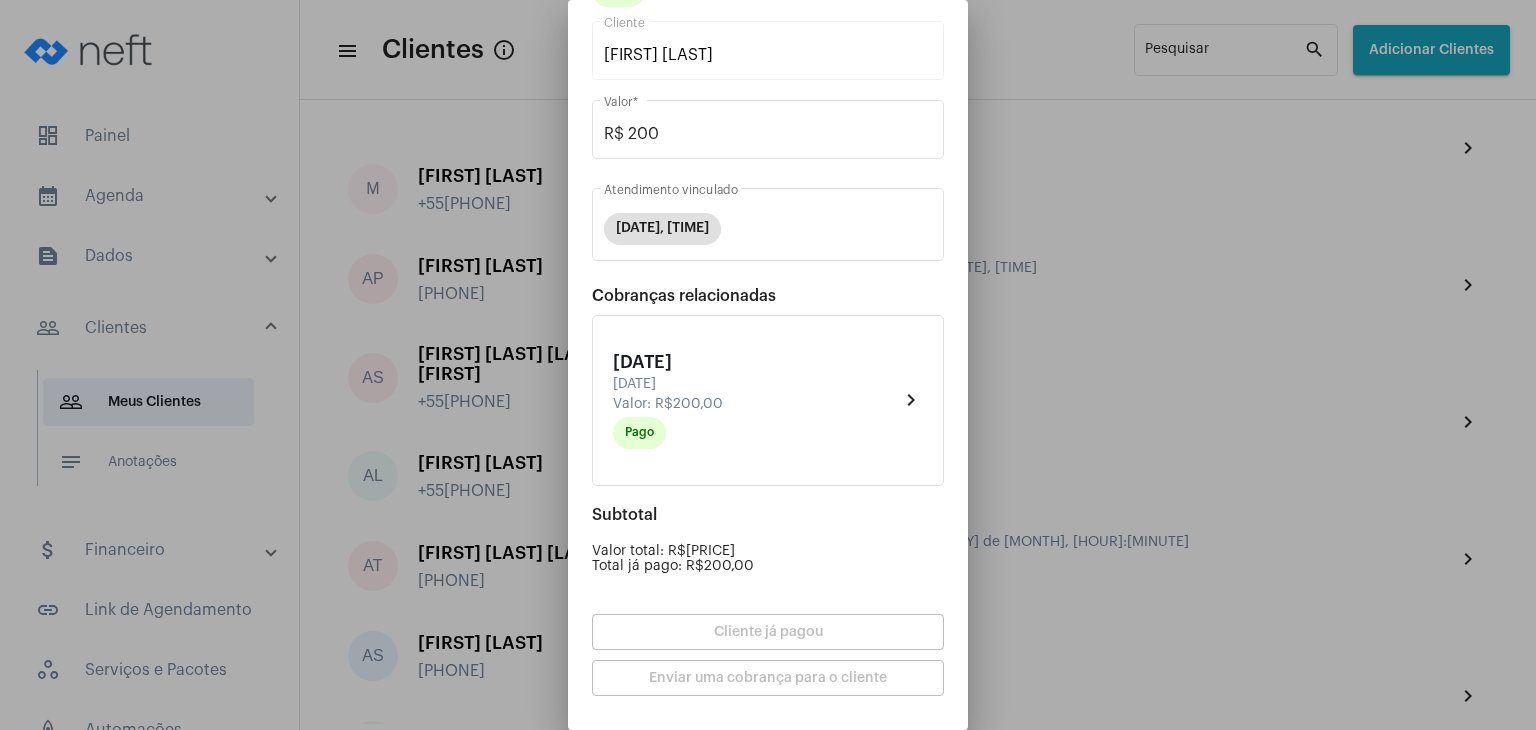 scroll, scrollTop: 174, scrollLeft: 0, axis: vertical 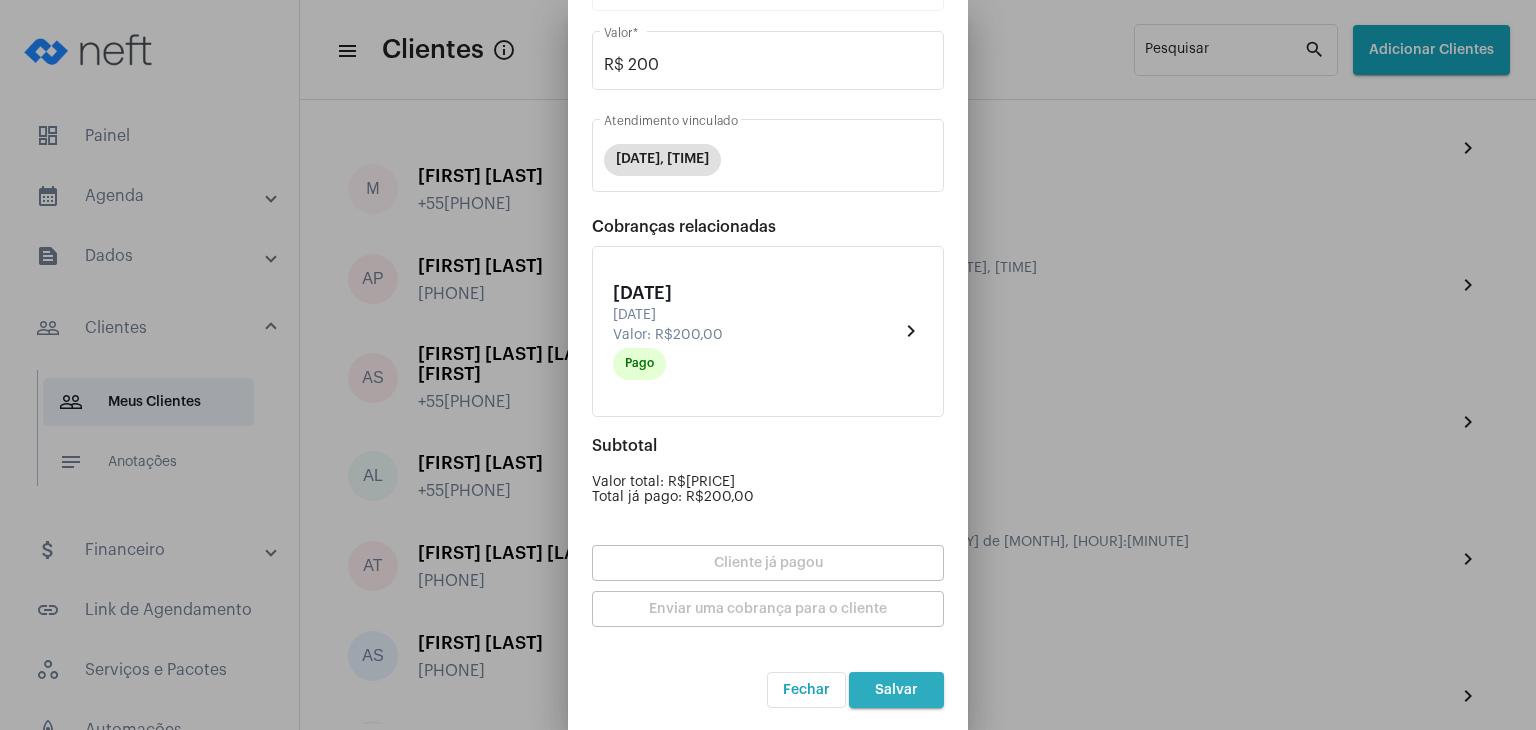 click on "Salvar" at bounding box center (896, 690) 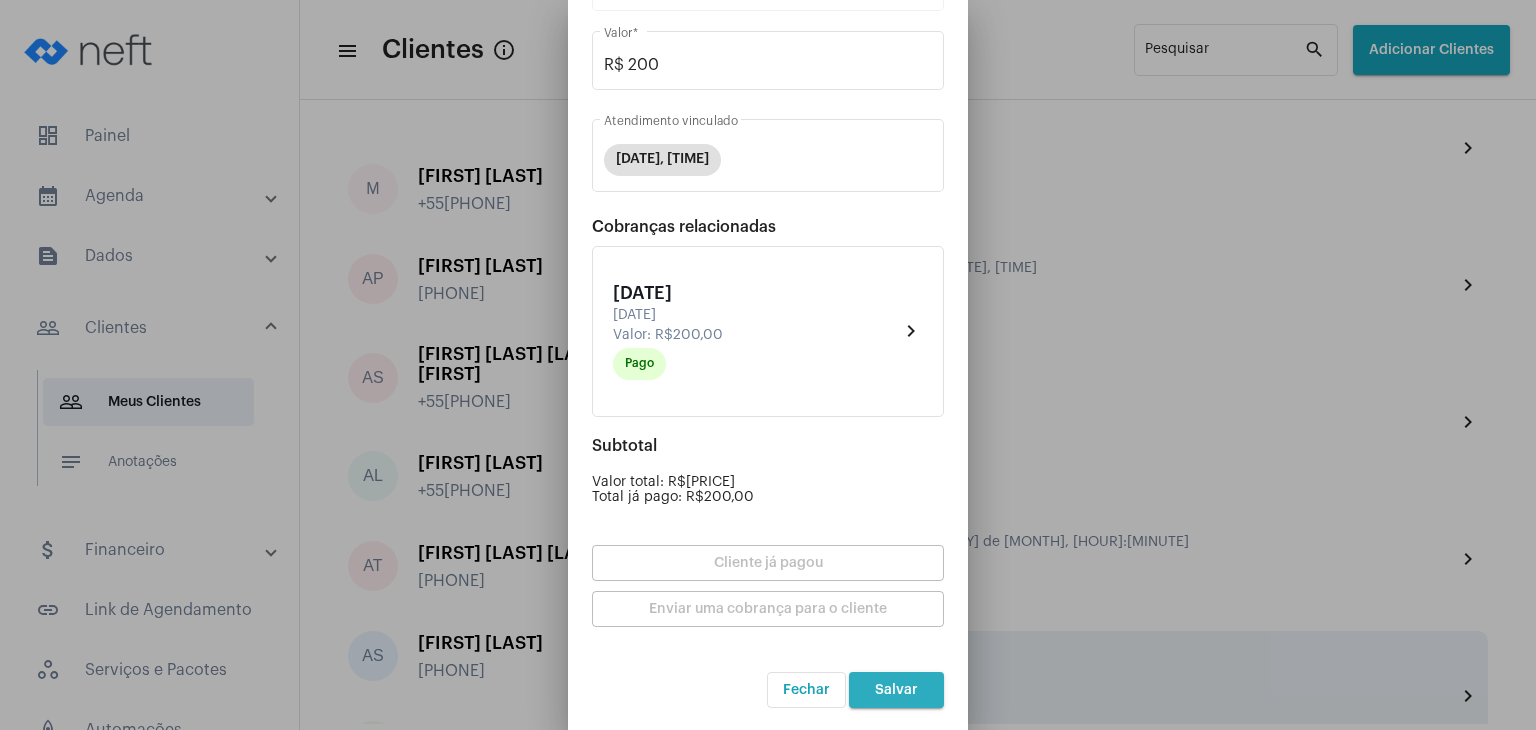 scroll, scrollTop: 0, scrollLeft: 0, axis: both 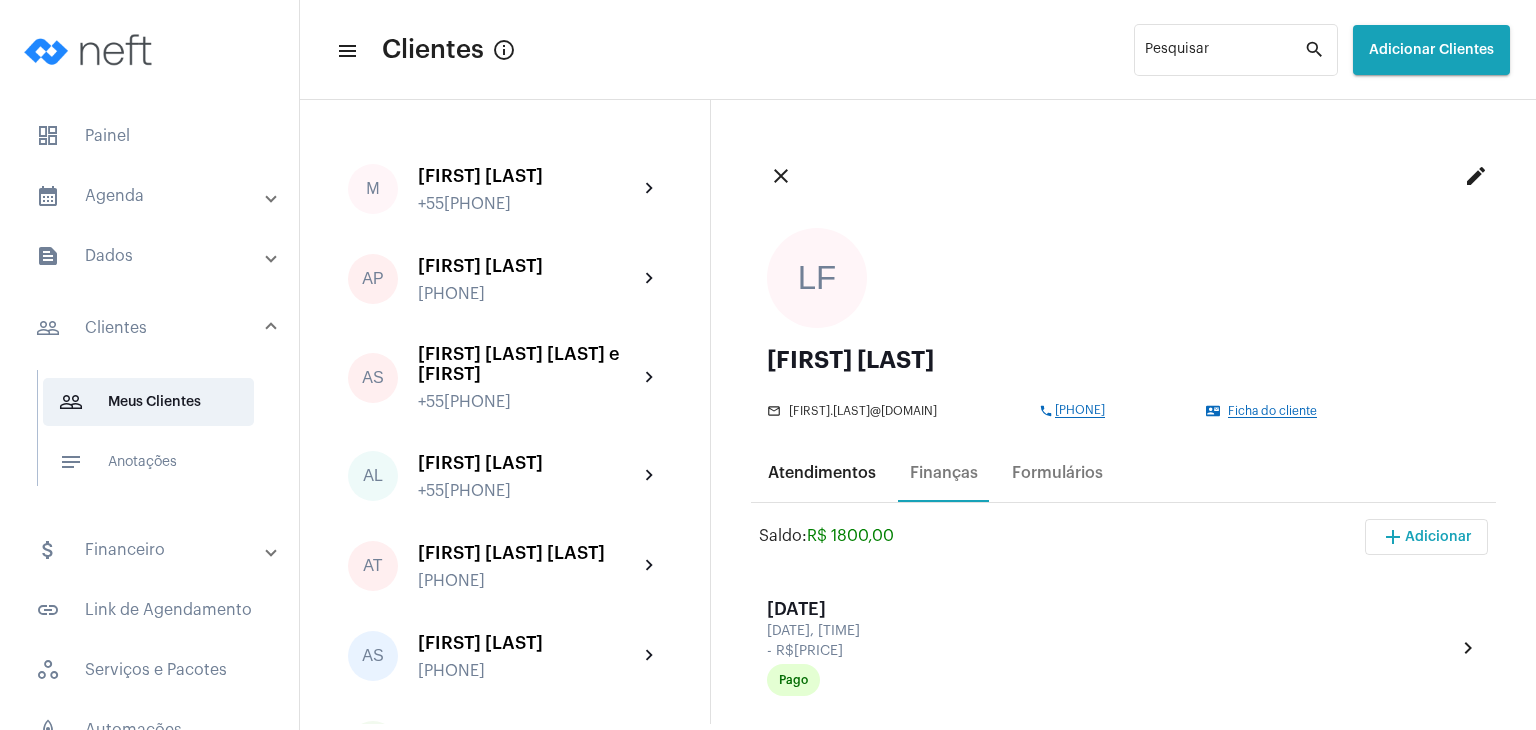 click on "Atendimentos" at bounding box center (822, 473) 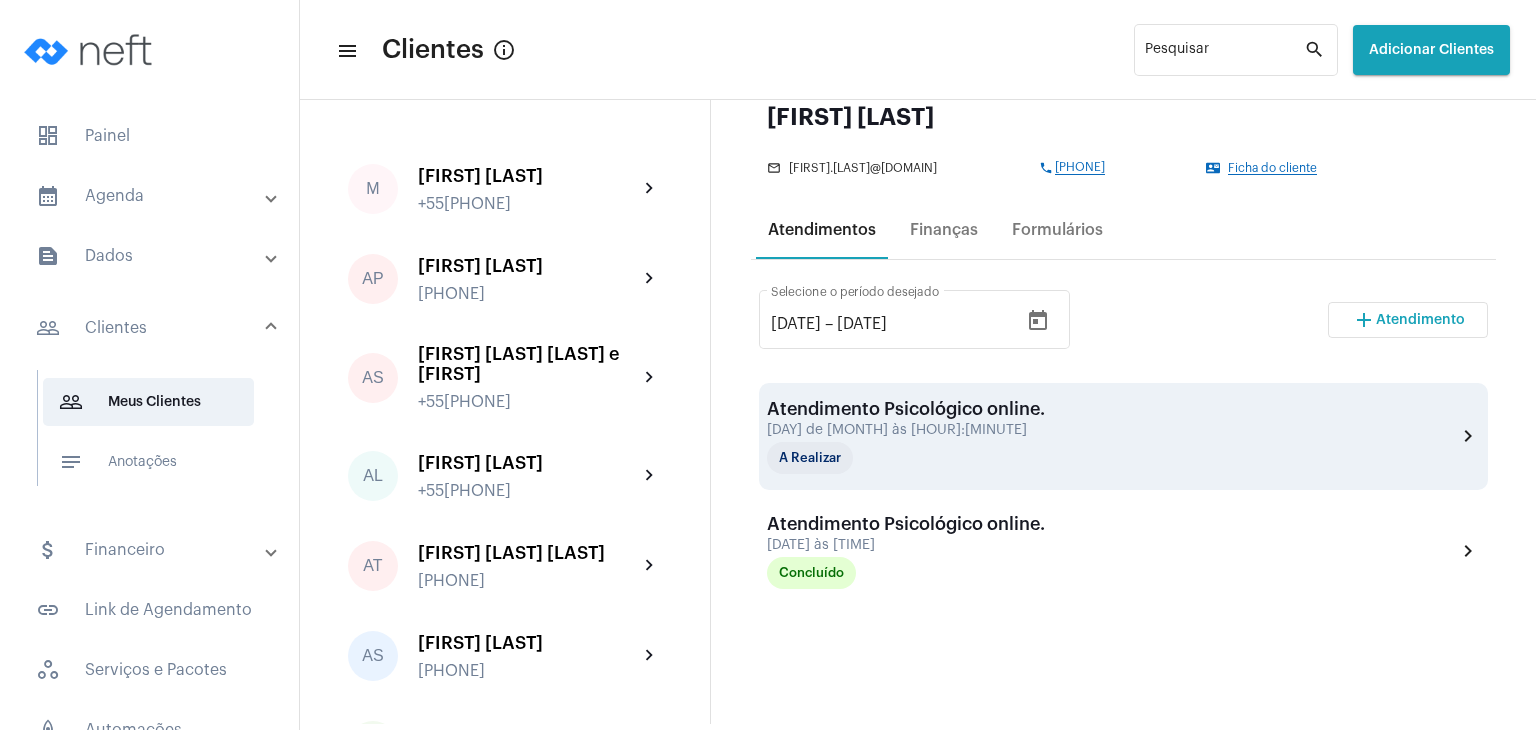 scroll, scrollTop: 300, scrollLeft: 0, axis: vertical 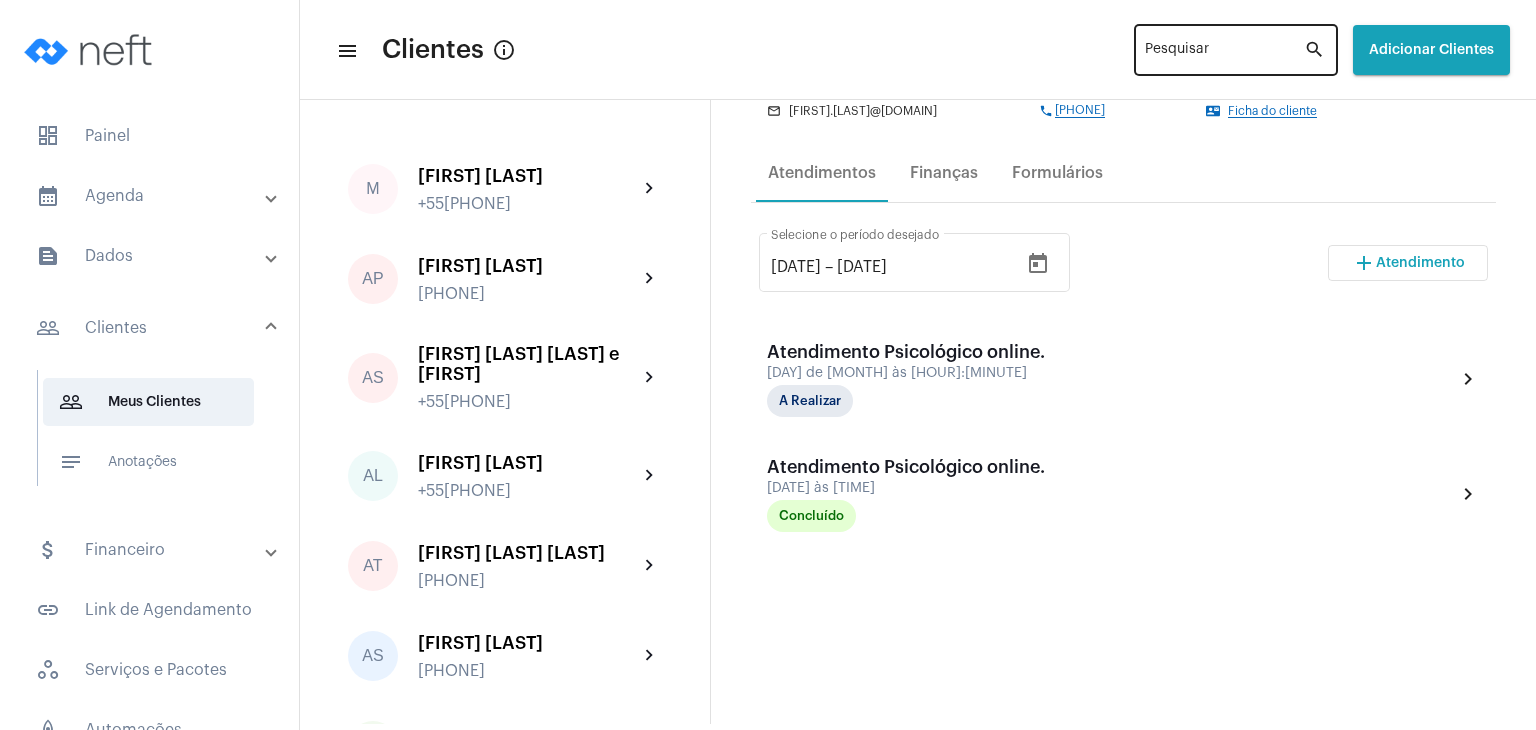 click on "Pesquisar search" 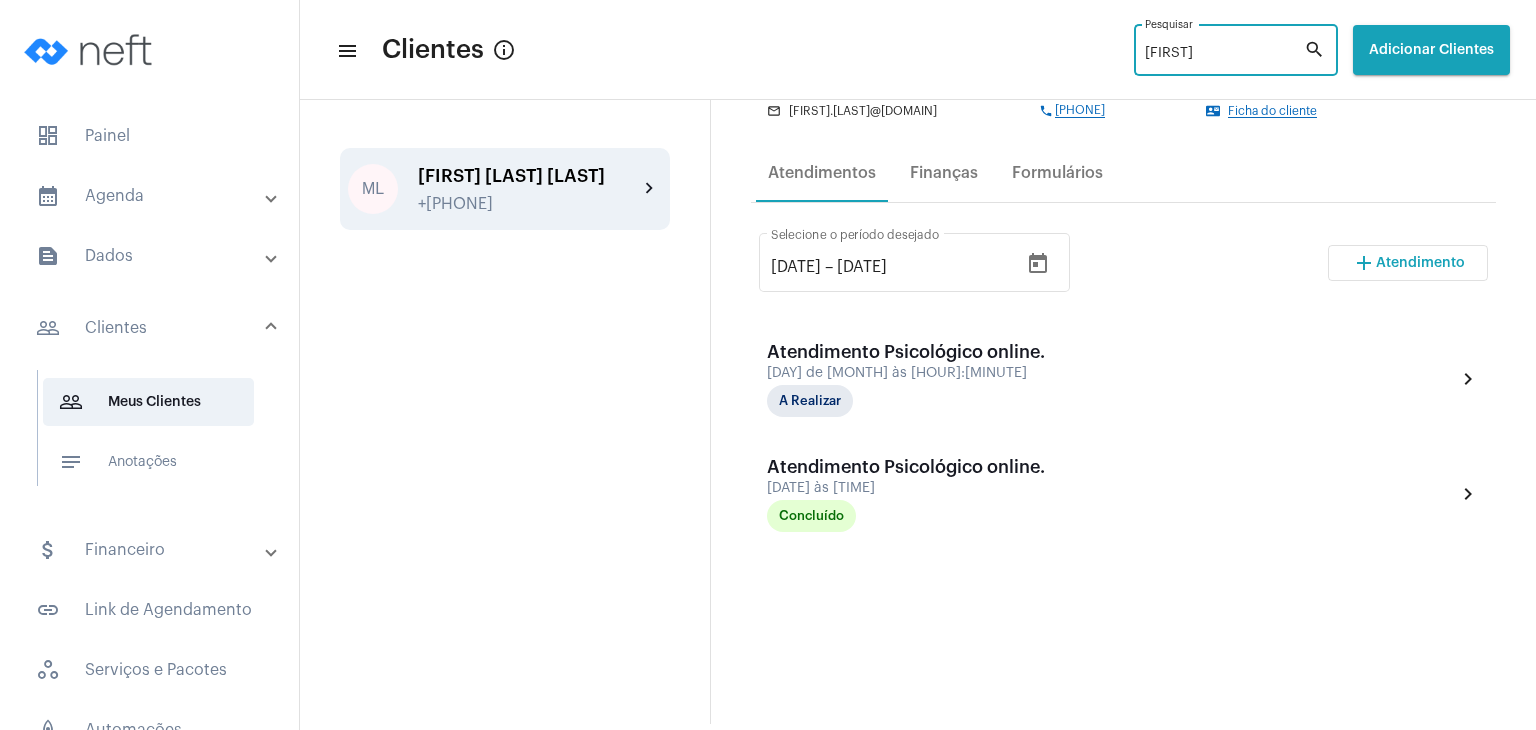 type on "[FIRST]" 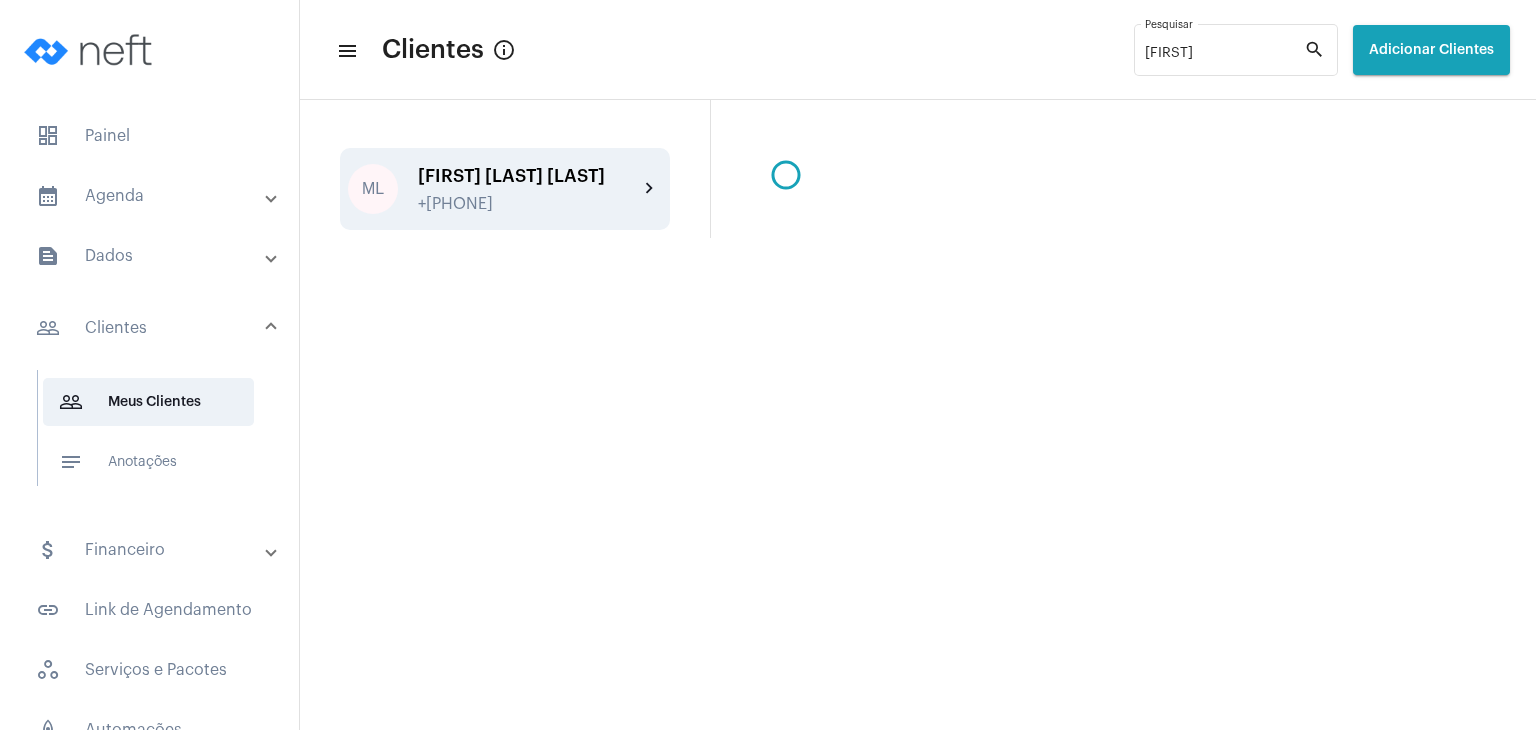 scroll, scrollTop: 0, scrollLeft: 0, axis: both 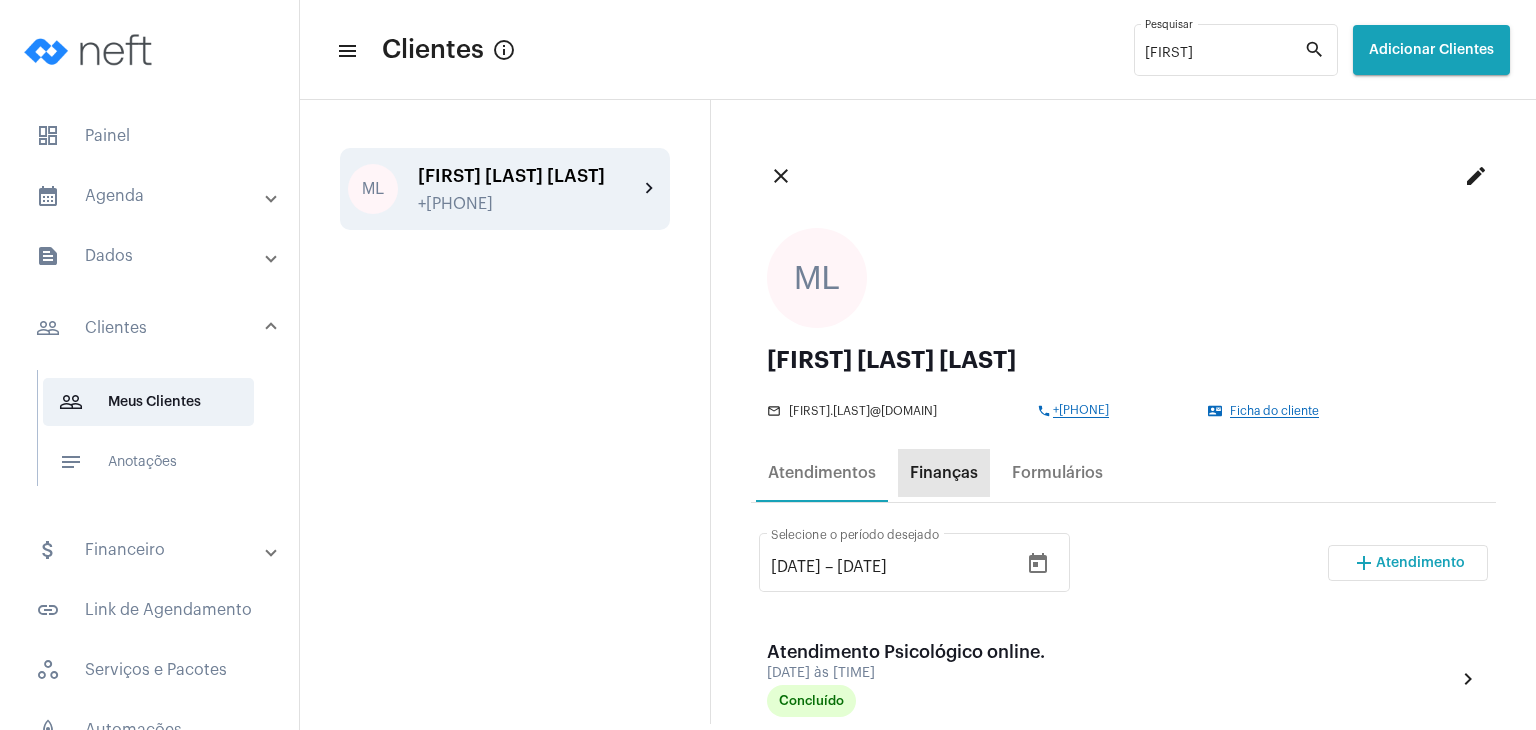 click on "Finanças" at bounding box center [944, 473] 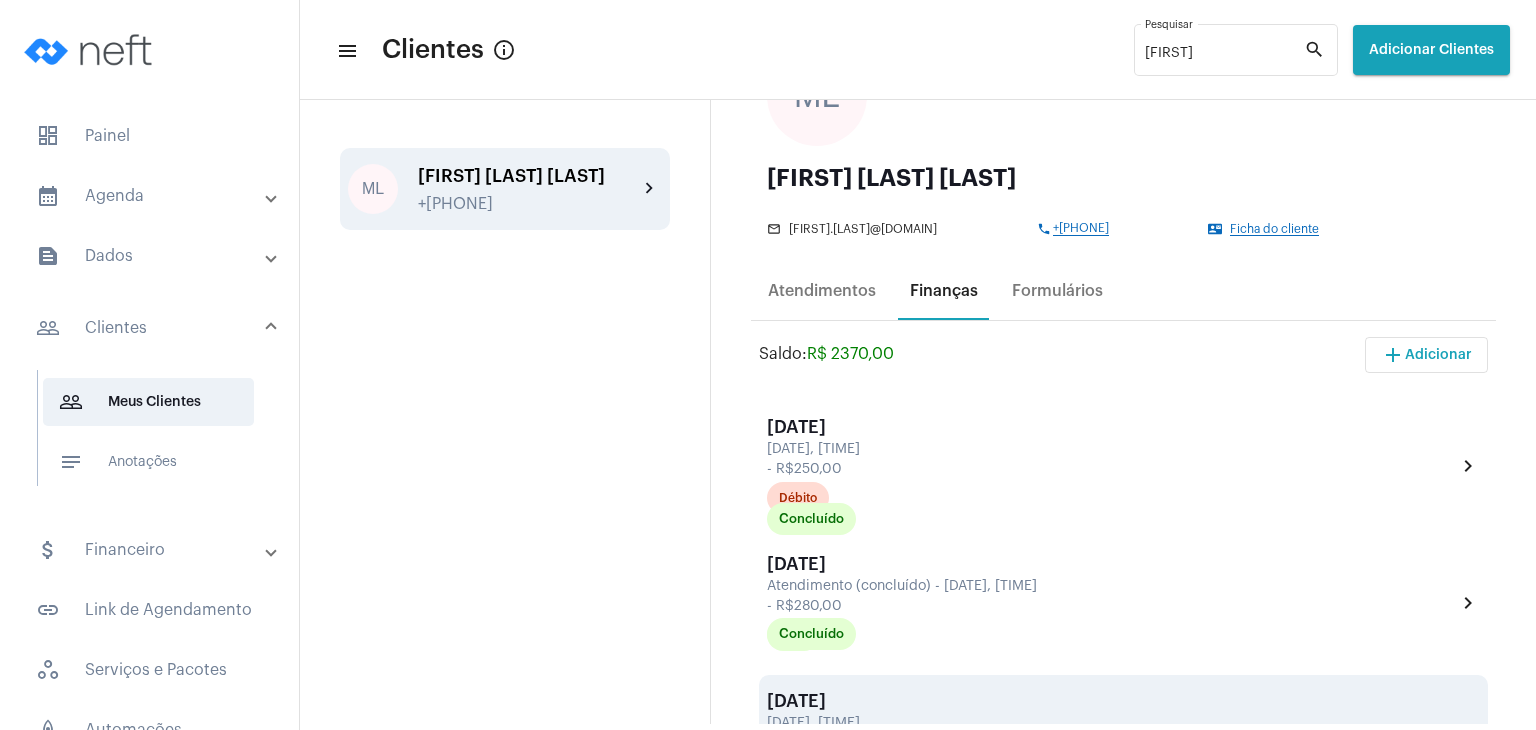 scroll, scrollTop: 400, scrollLeft: 0, axis: vertical 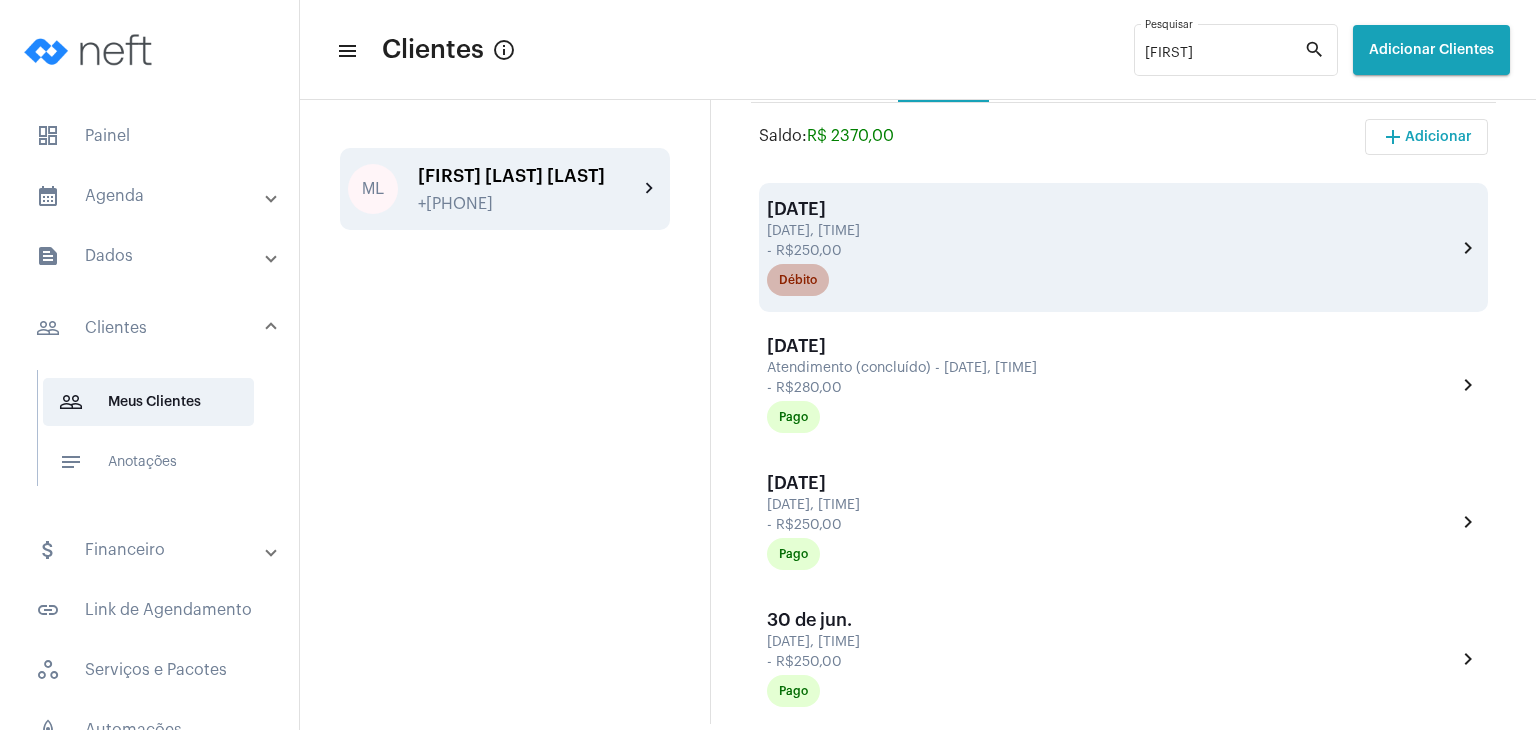 click on "Débito" at bounding box center (798, 280) 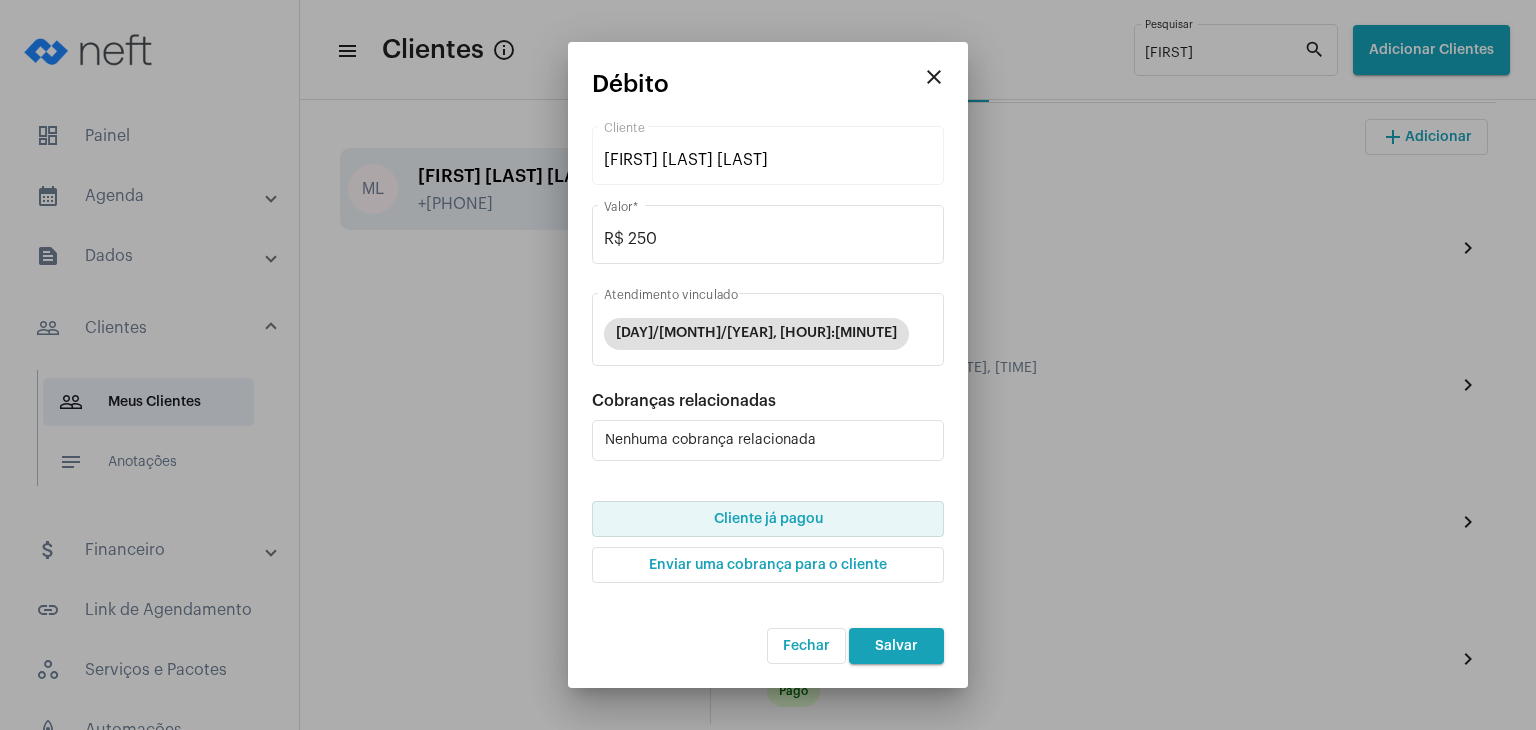 click on "Cliente já pagou" at bounding box center [768, 519] 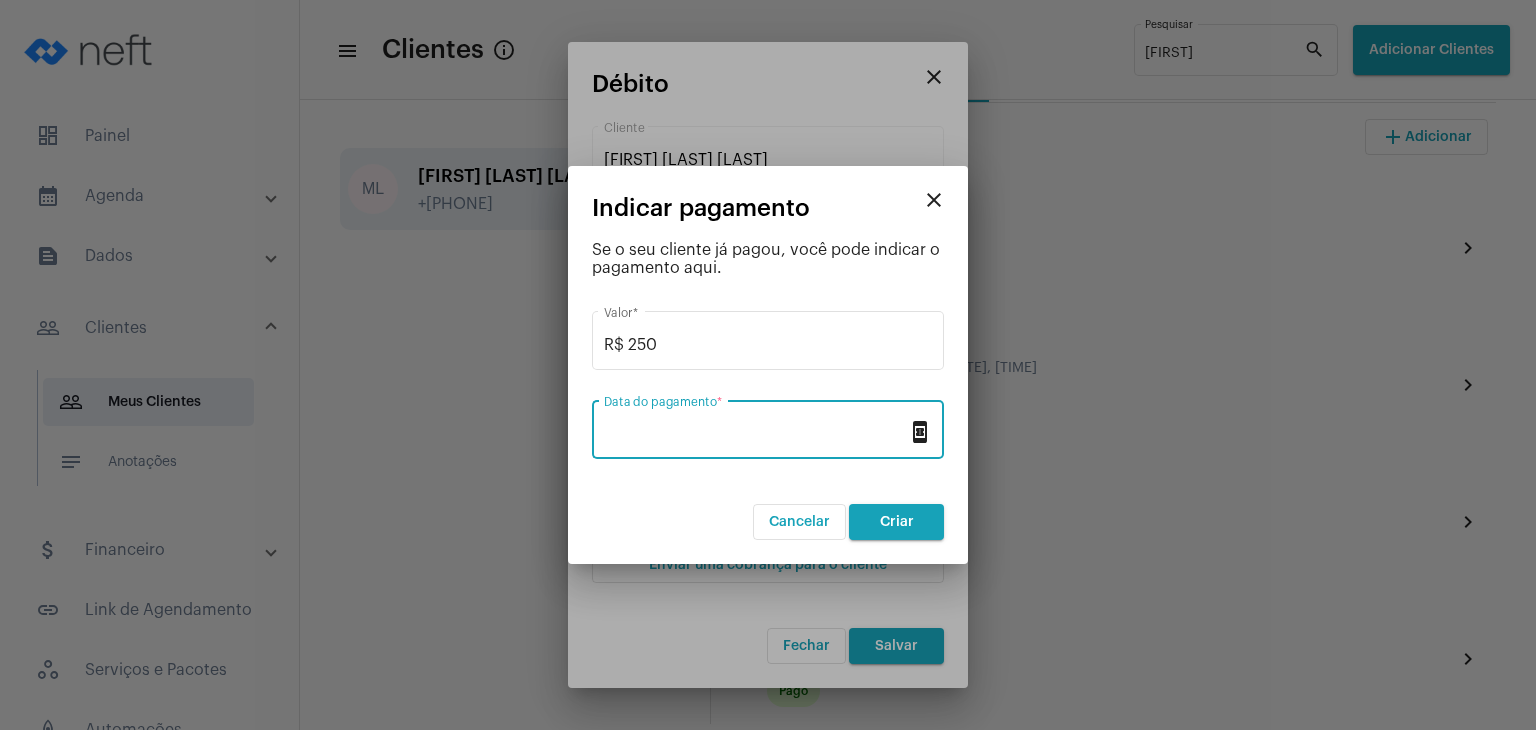 click on "Data do pagamento  *" at bounding box center (756, 434) 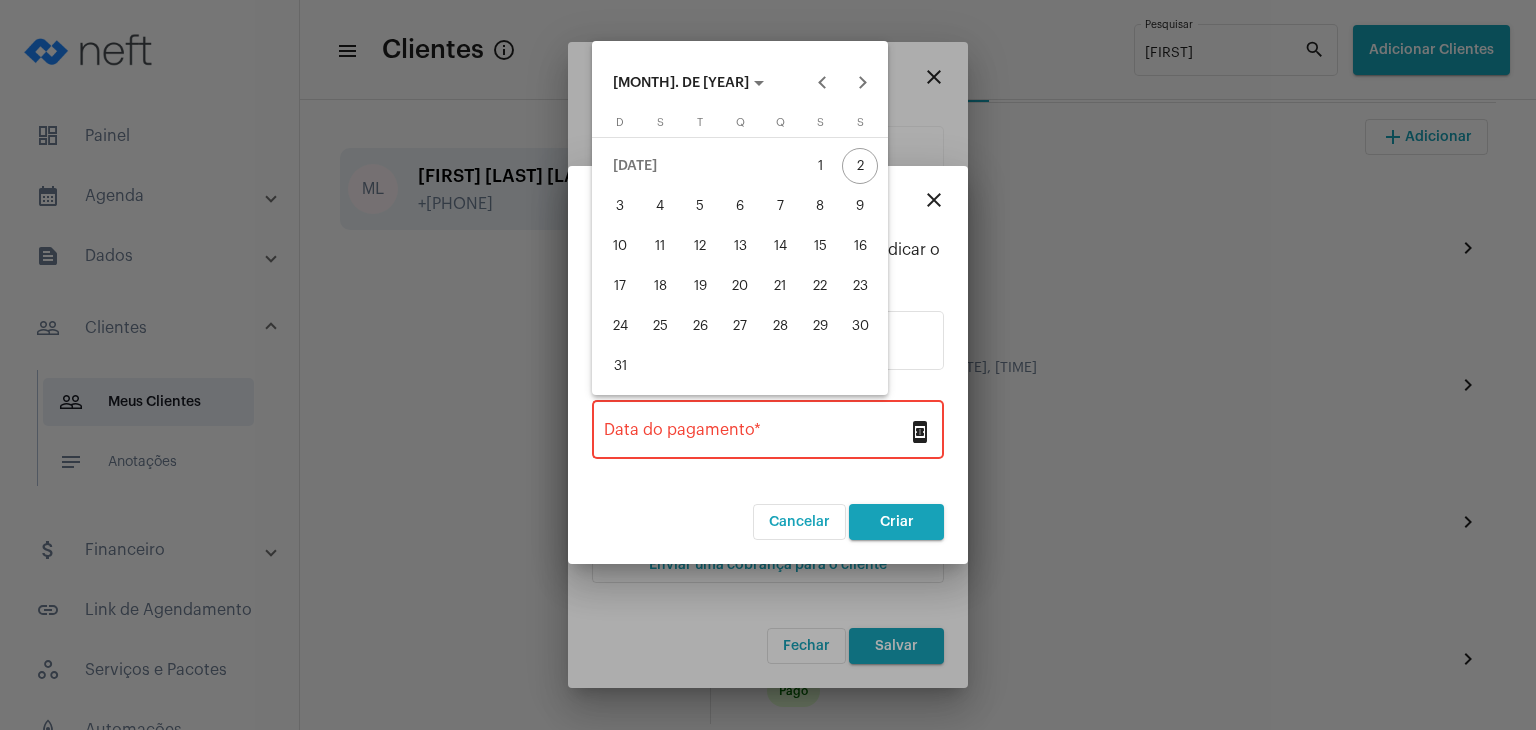 click on "1" at bounding box center (820, 166) 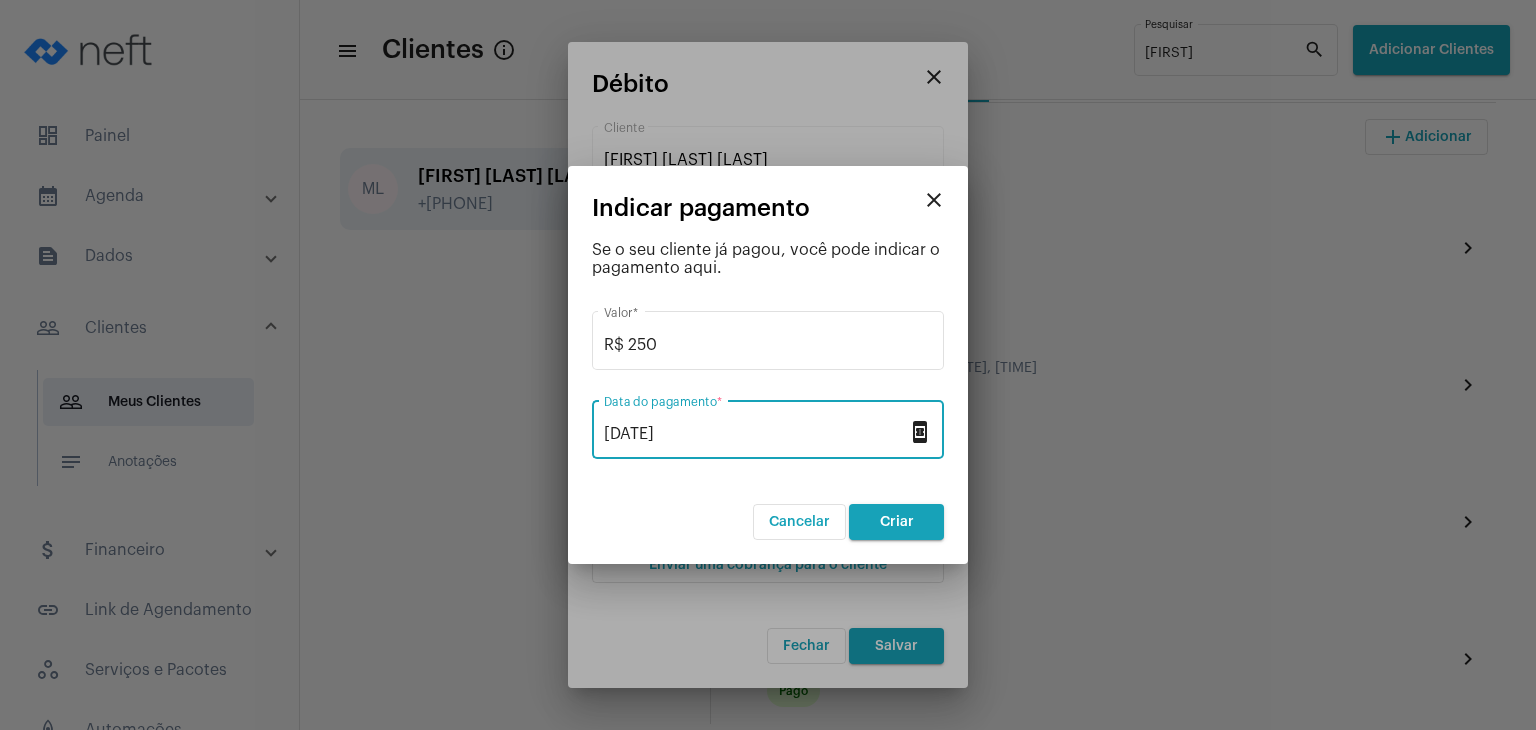 click on "Criar" at bounding box center (896, 522) 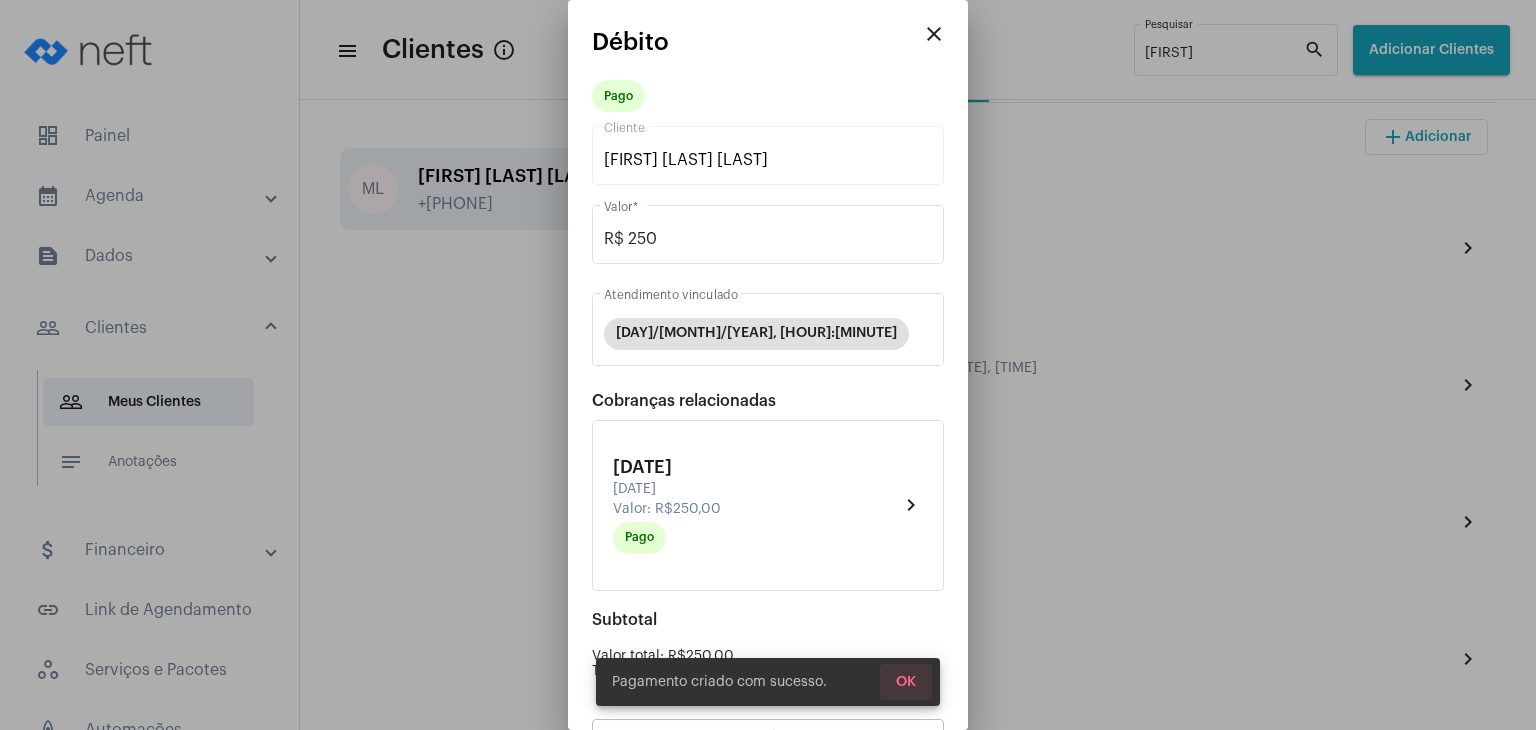 click on "OK" at bounding box center [906, 682] 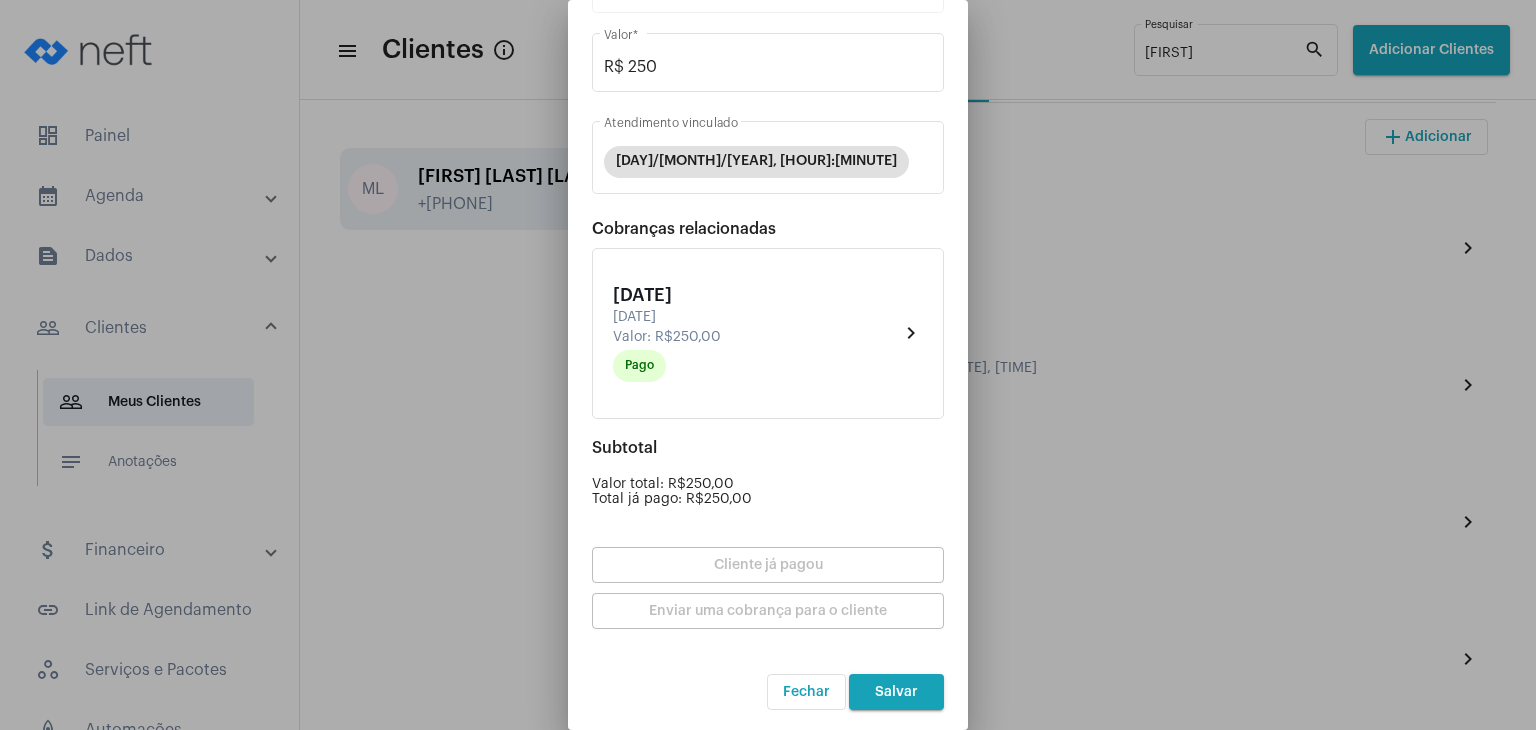 scroll, scrollTop: 174, scrollLeft: 0, axis: vertical 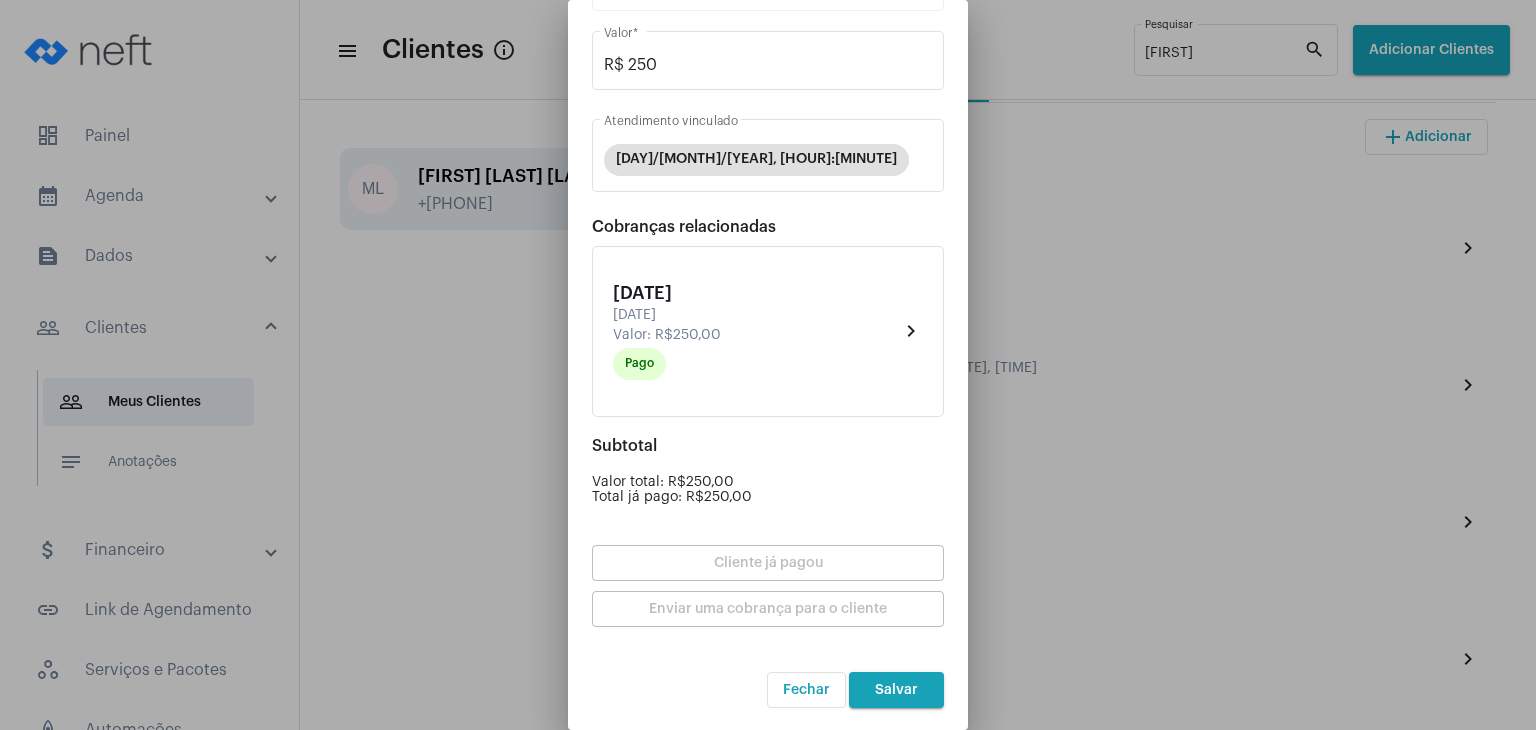 click on "Salvar" at bounding box center [896, 690] 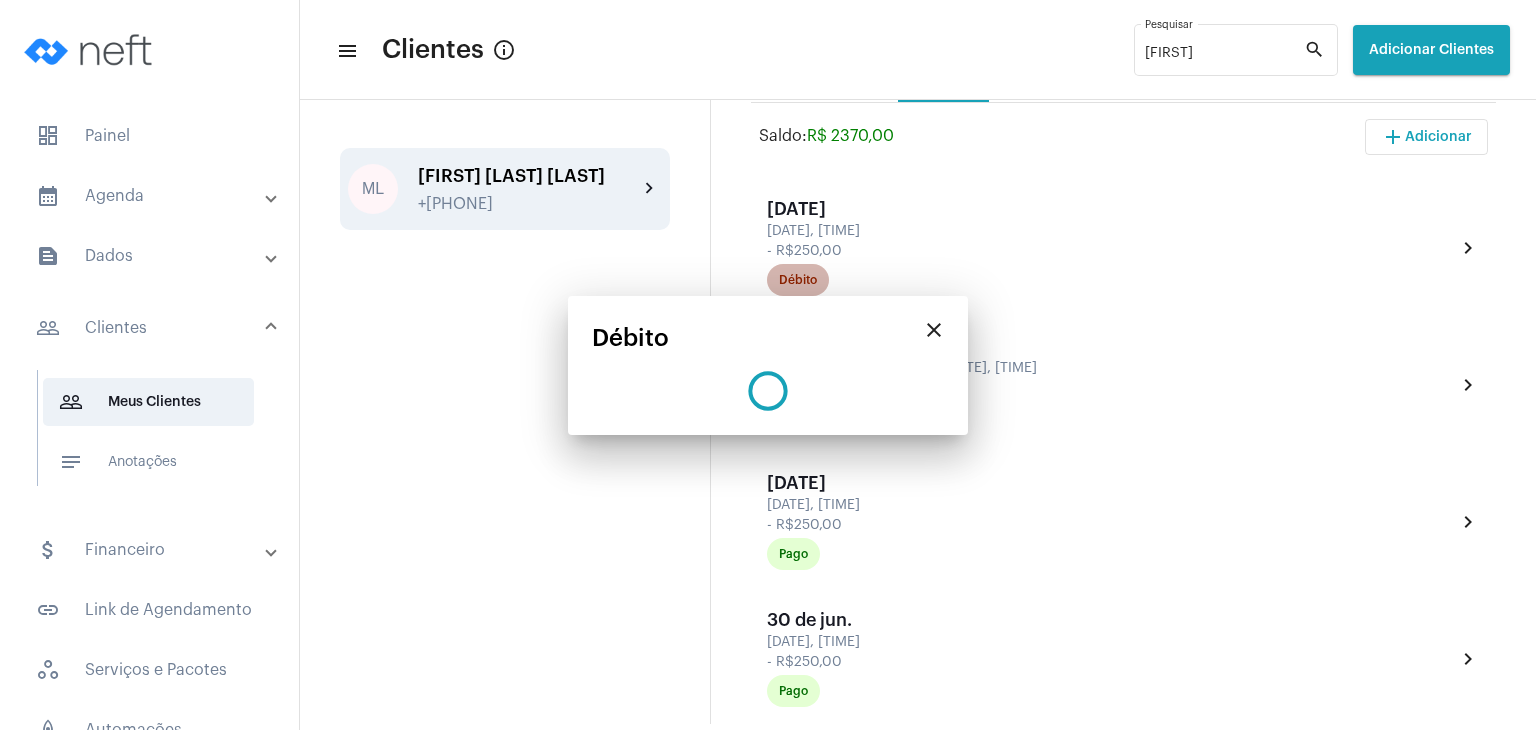 scroll, scrollTop: 0, scrollLeft: 0, axis: both 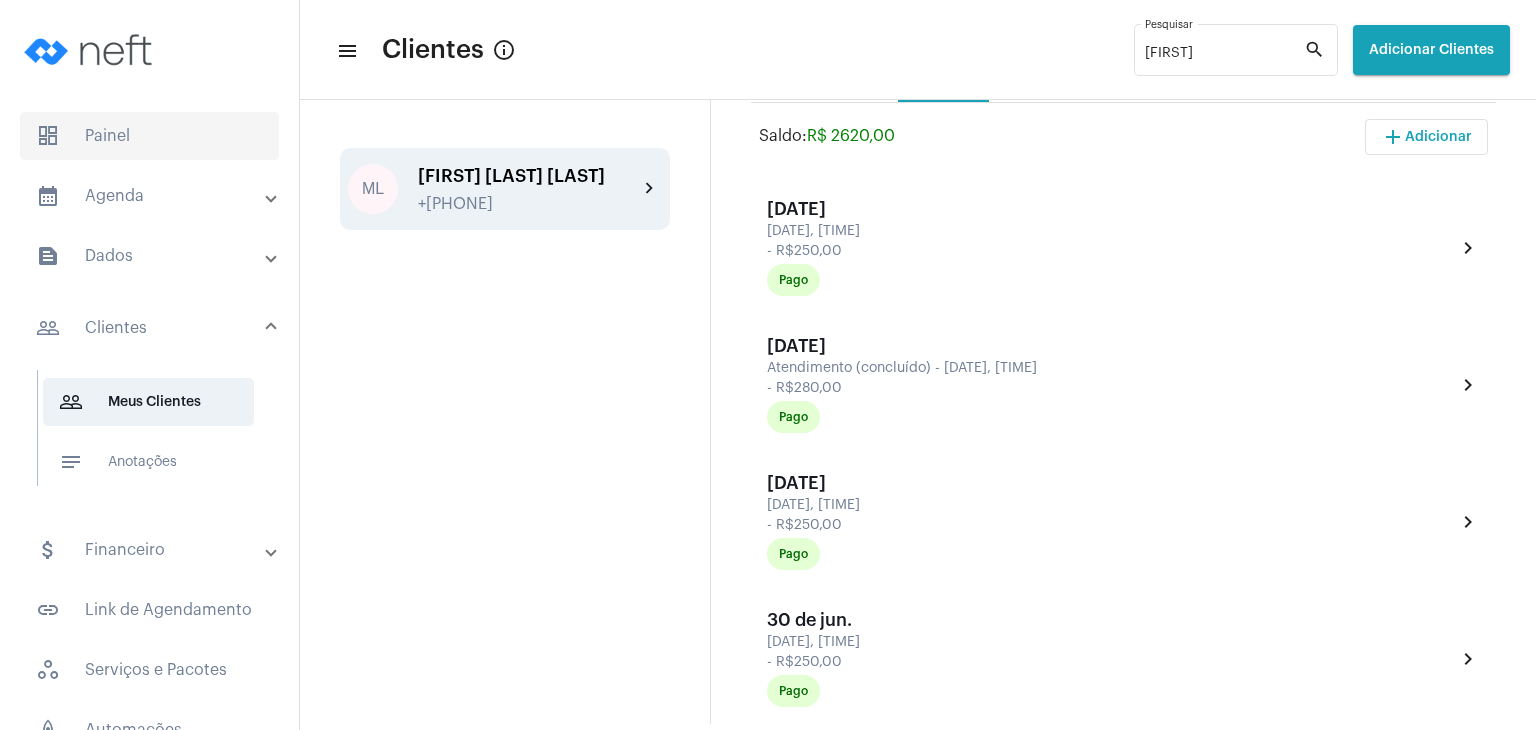 click on "dashboard   Painel" 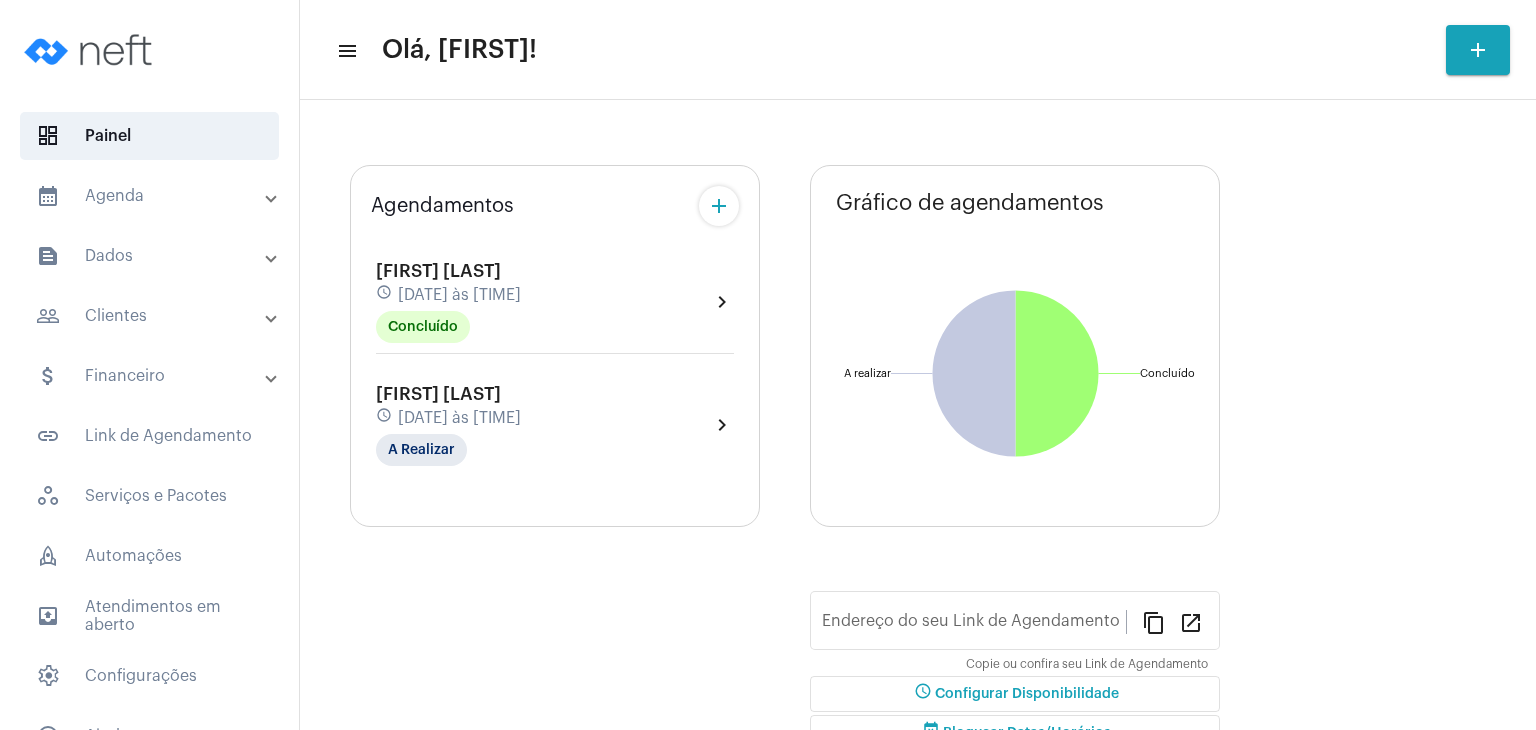 type on "https://neft.com.br/[FIRST]-[LAST]-[LAST]" 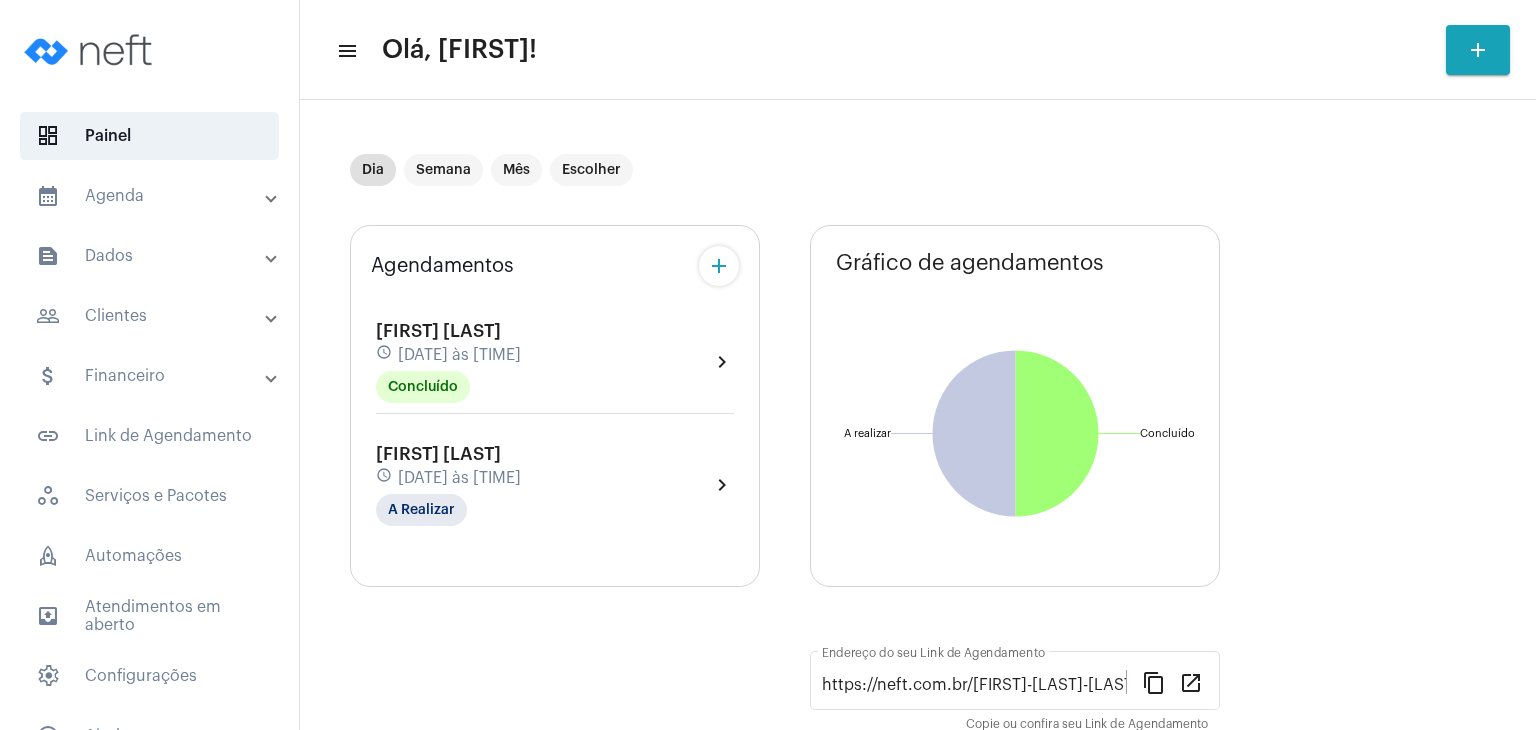 click on "[FIRST] [LAST]" 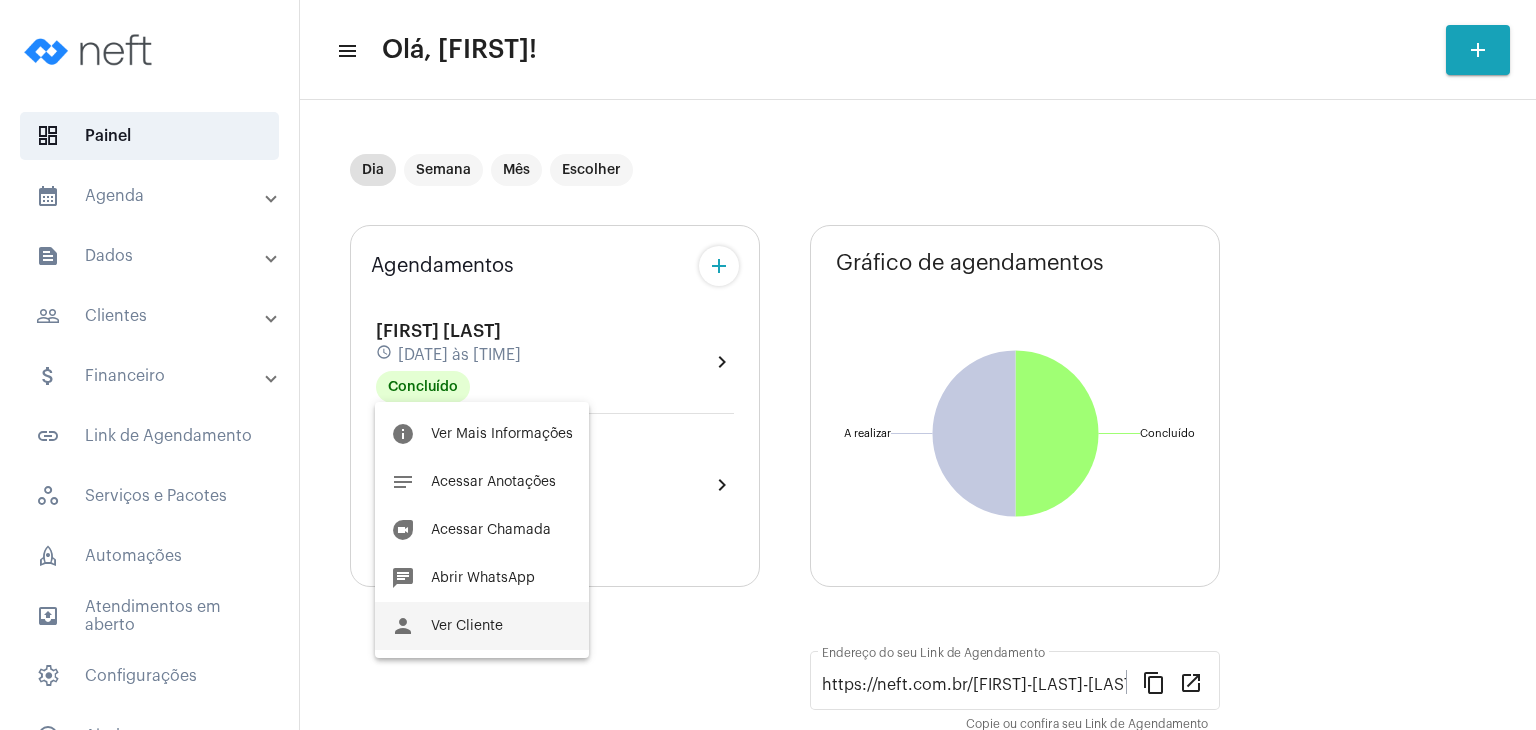 click on "person Ver Cliente" at bounding box center (482, 626) 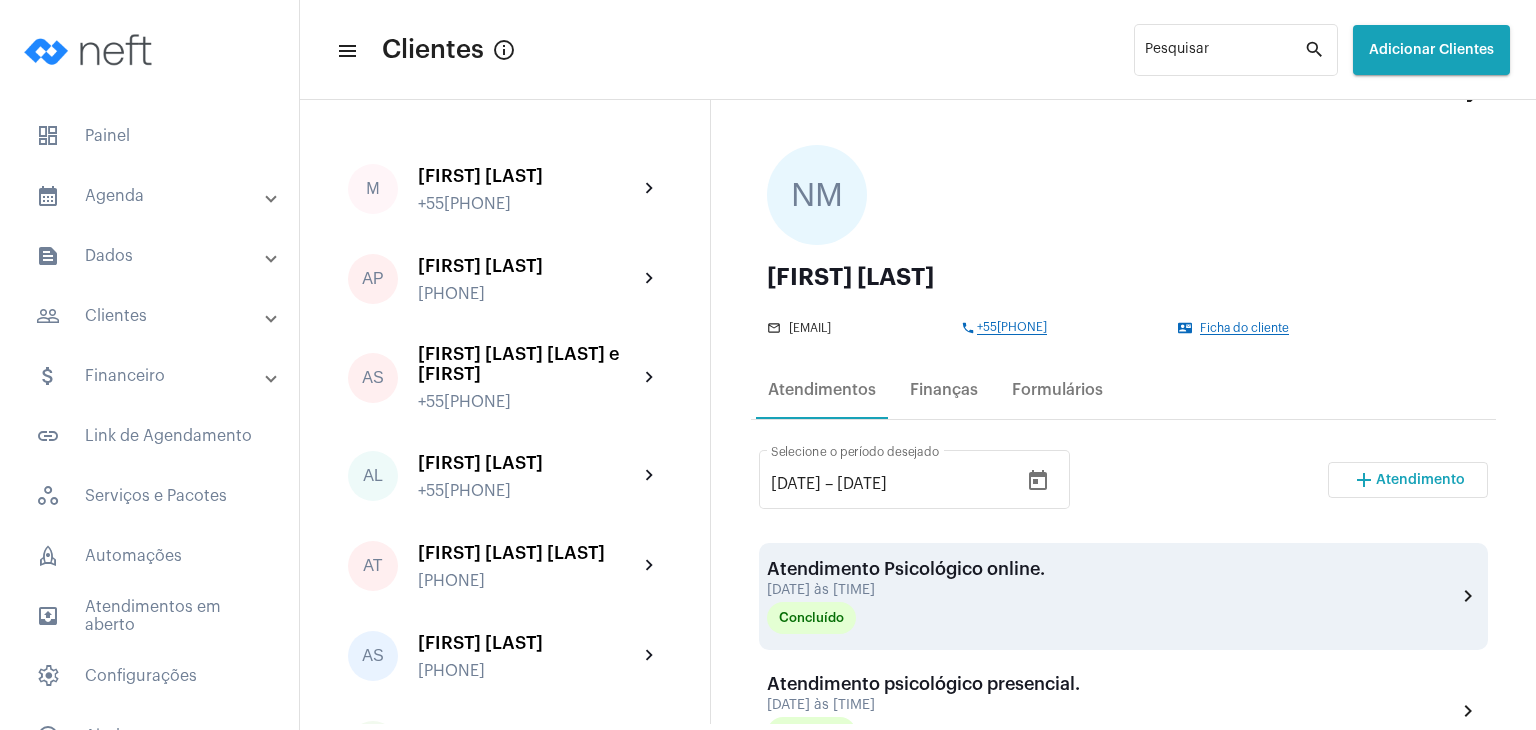 scroll, scrollTop: 200, scrollLeft: 0, axis: vertical 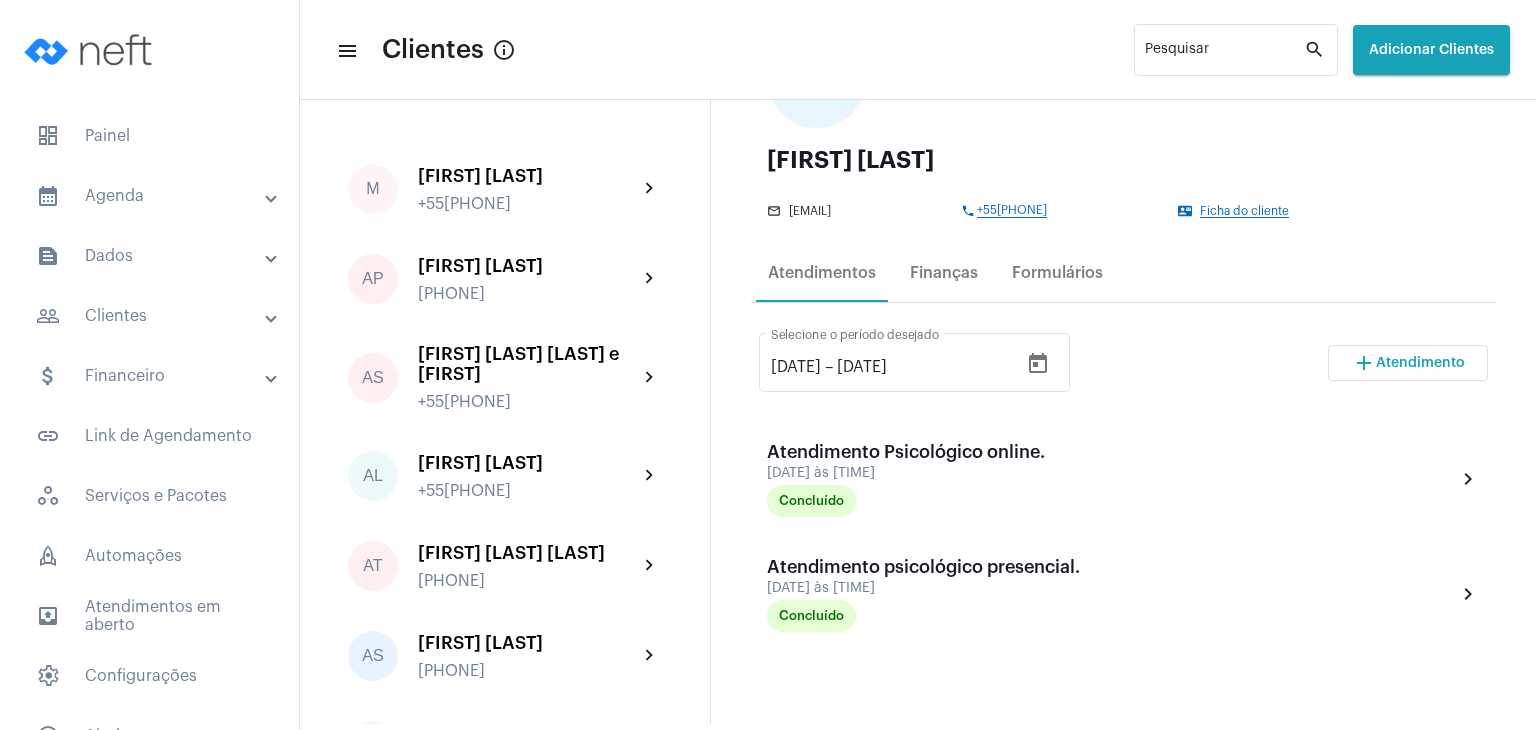 click on "Atendimento" at bounding box center (1420, 363) 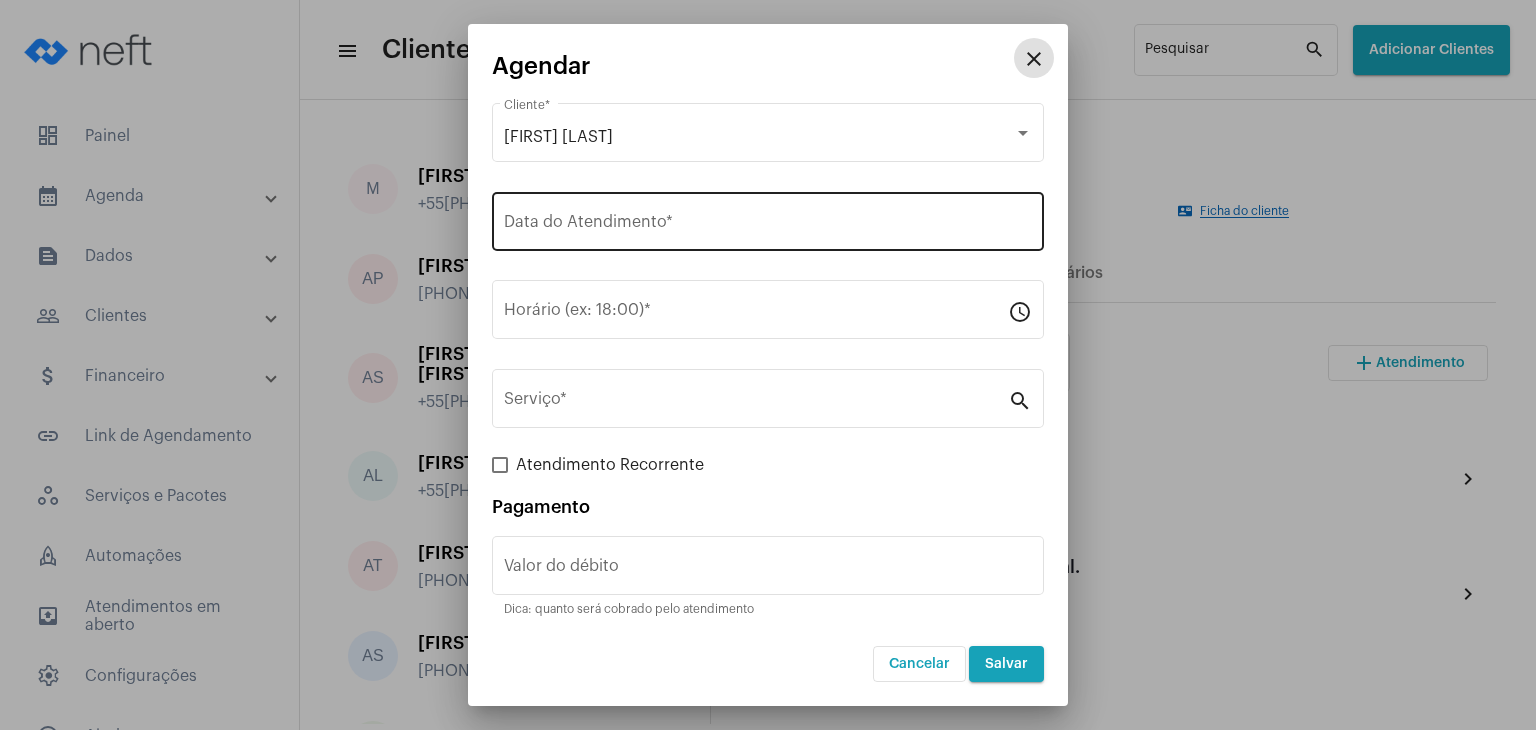 click on "Data do Atendimento  *" at bounding box center (768, 226) 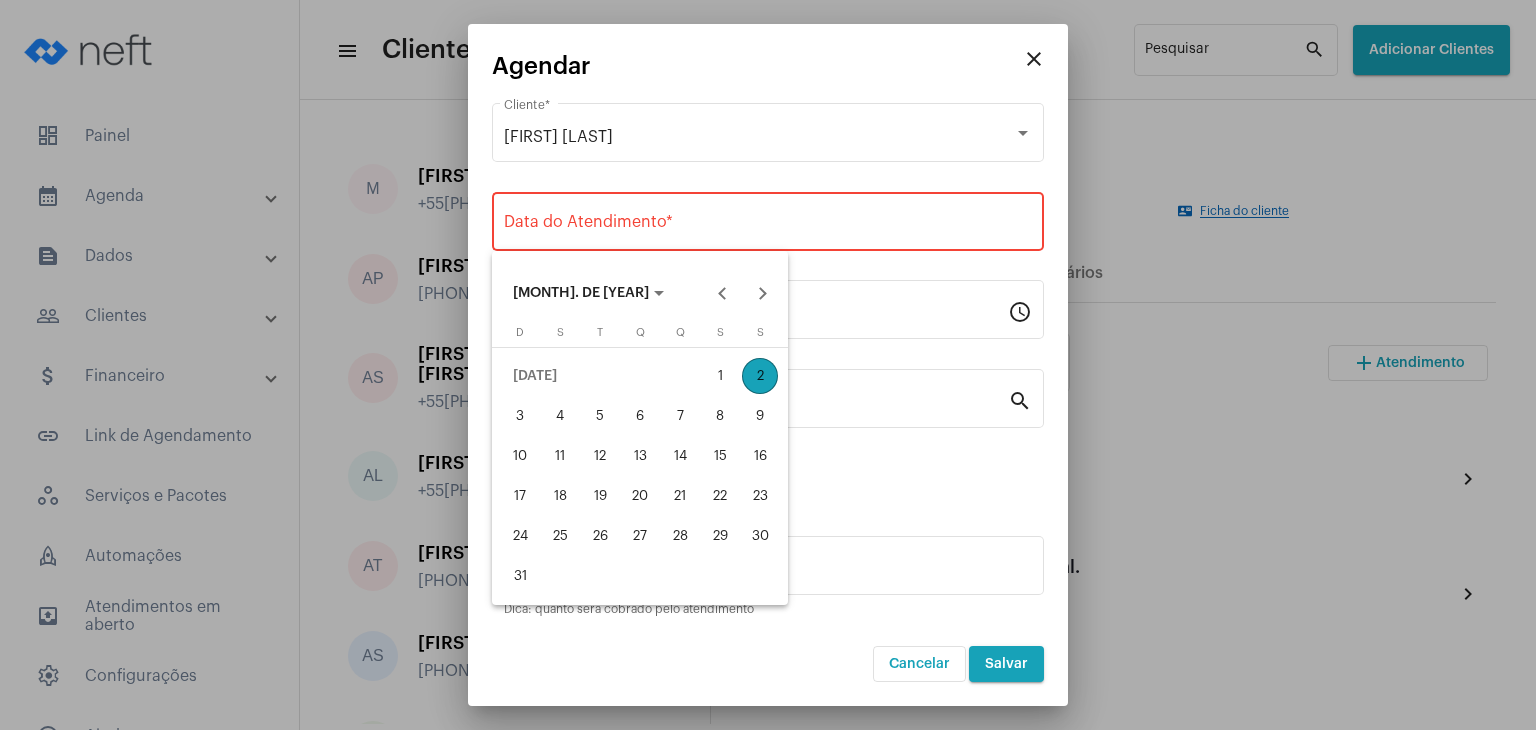 click on "16" at bounding box center (760, 456) 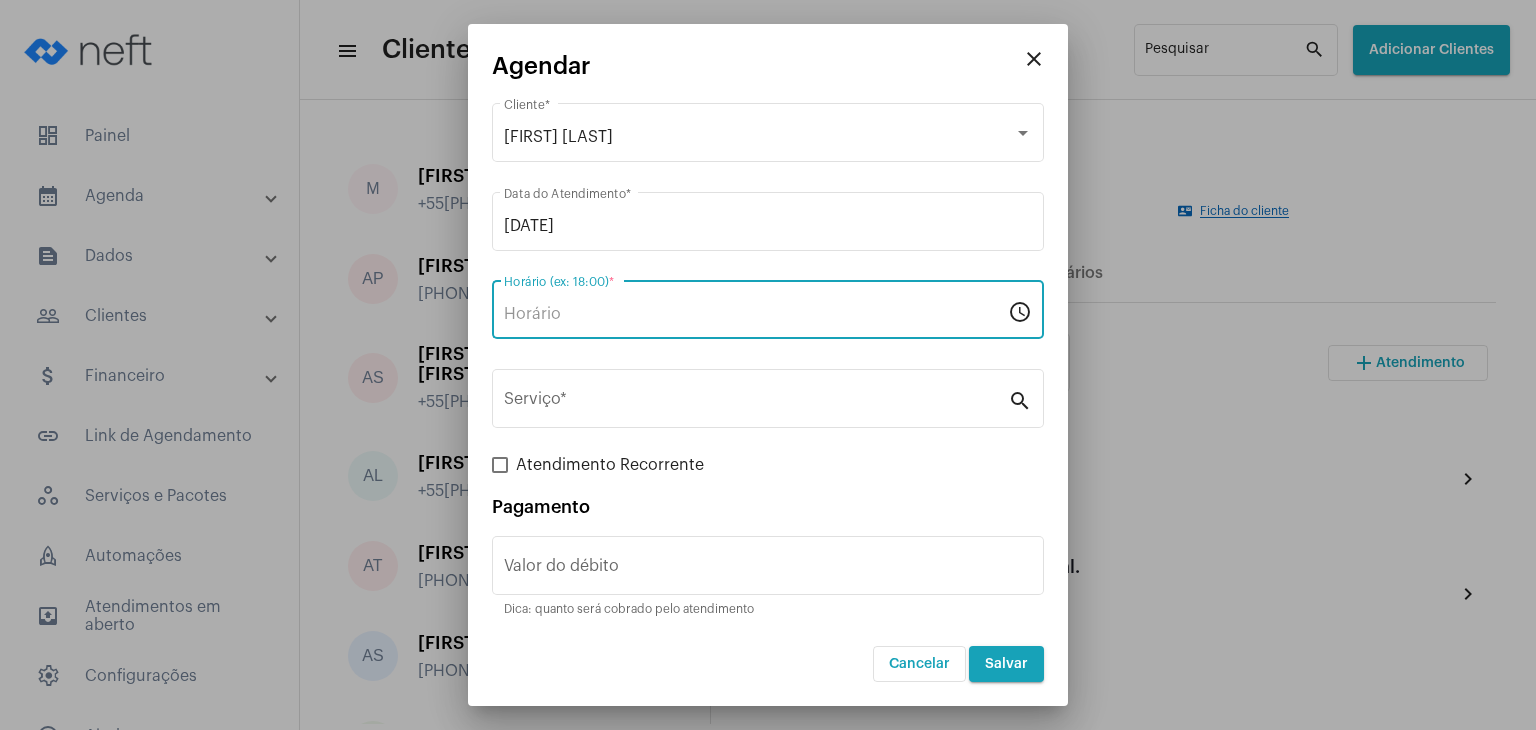 click on "Horário (ex: 18:00)  *" at bounding box center (756, 314) 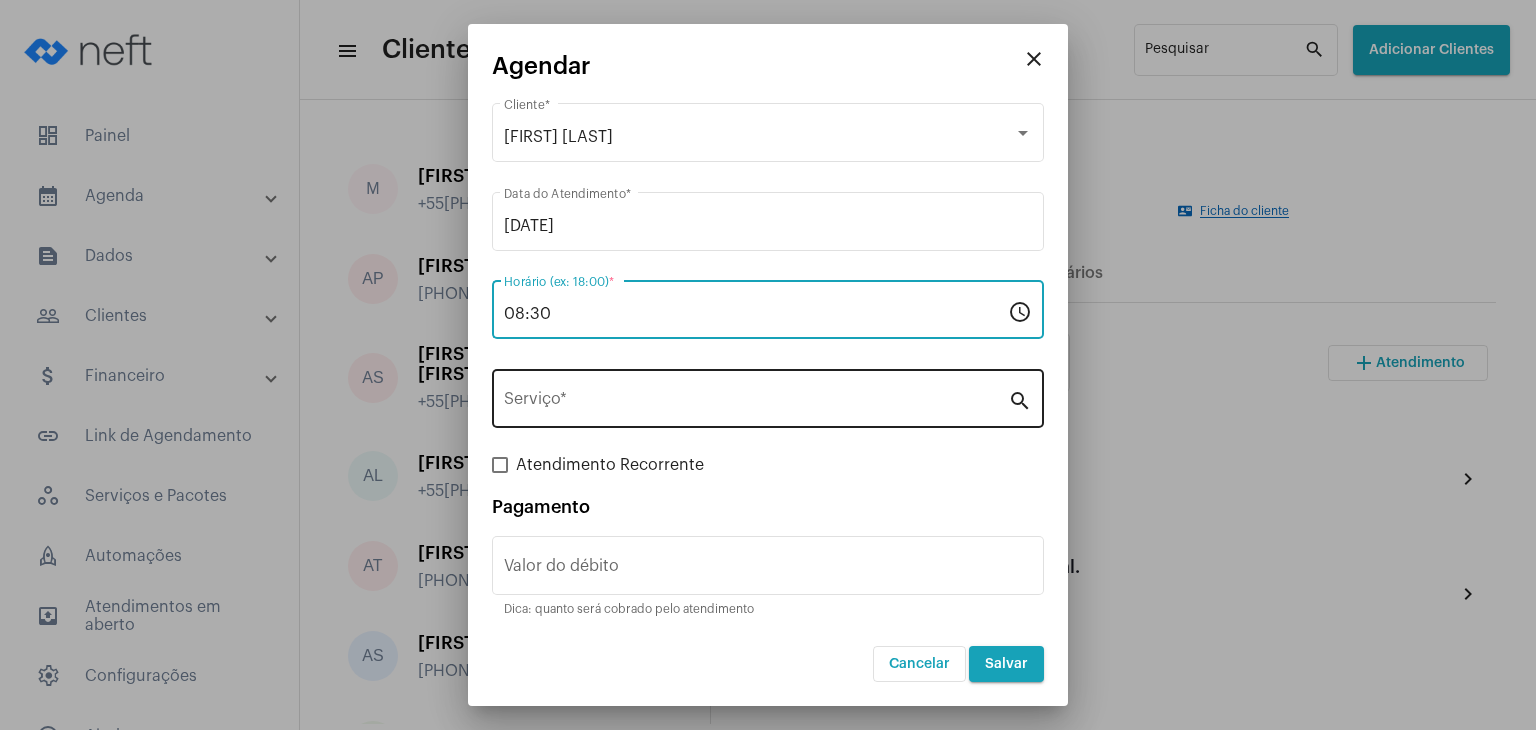 type on "08:30" 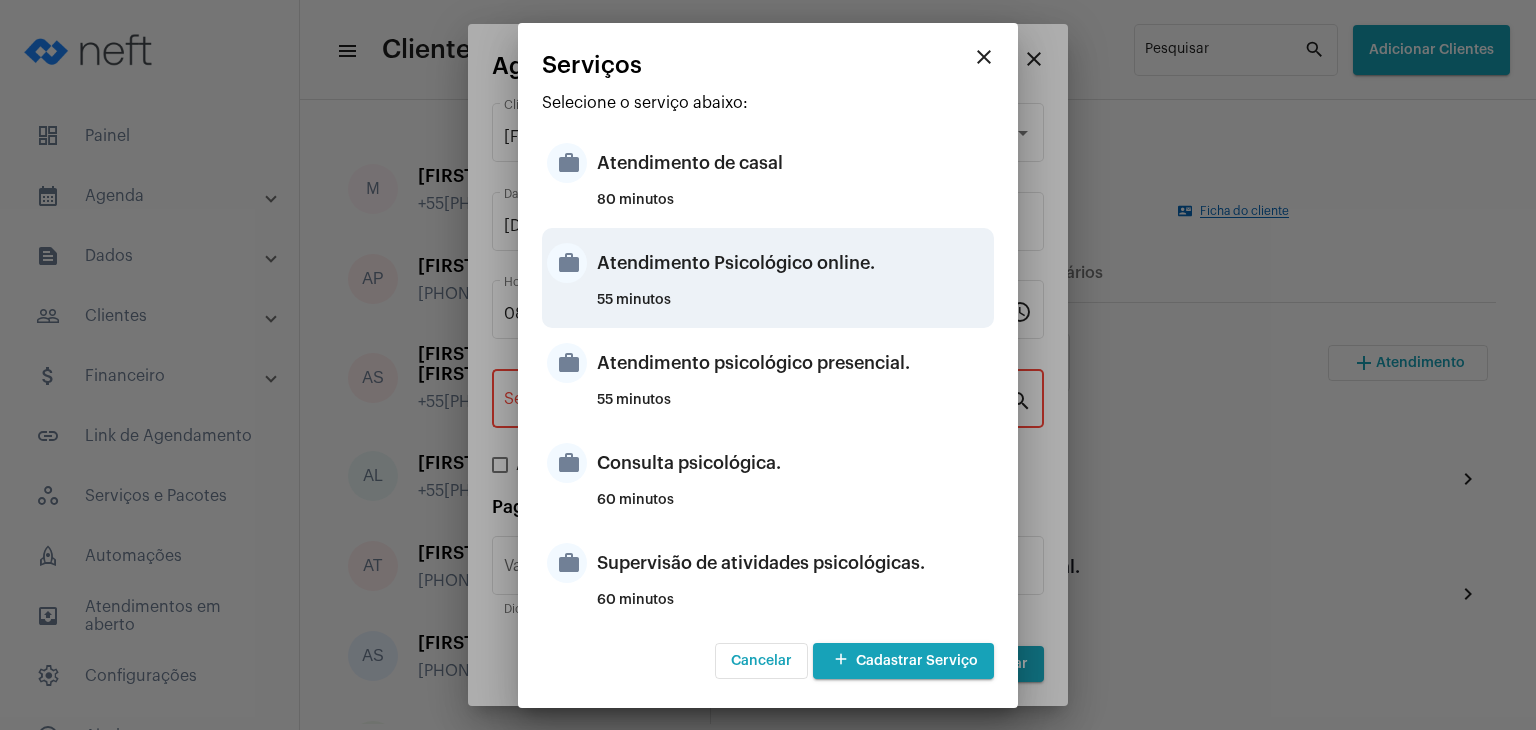 click on "Atendimento Psicológico online." at bounding box center [793, 263] 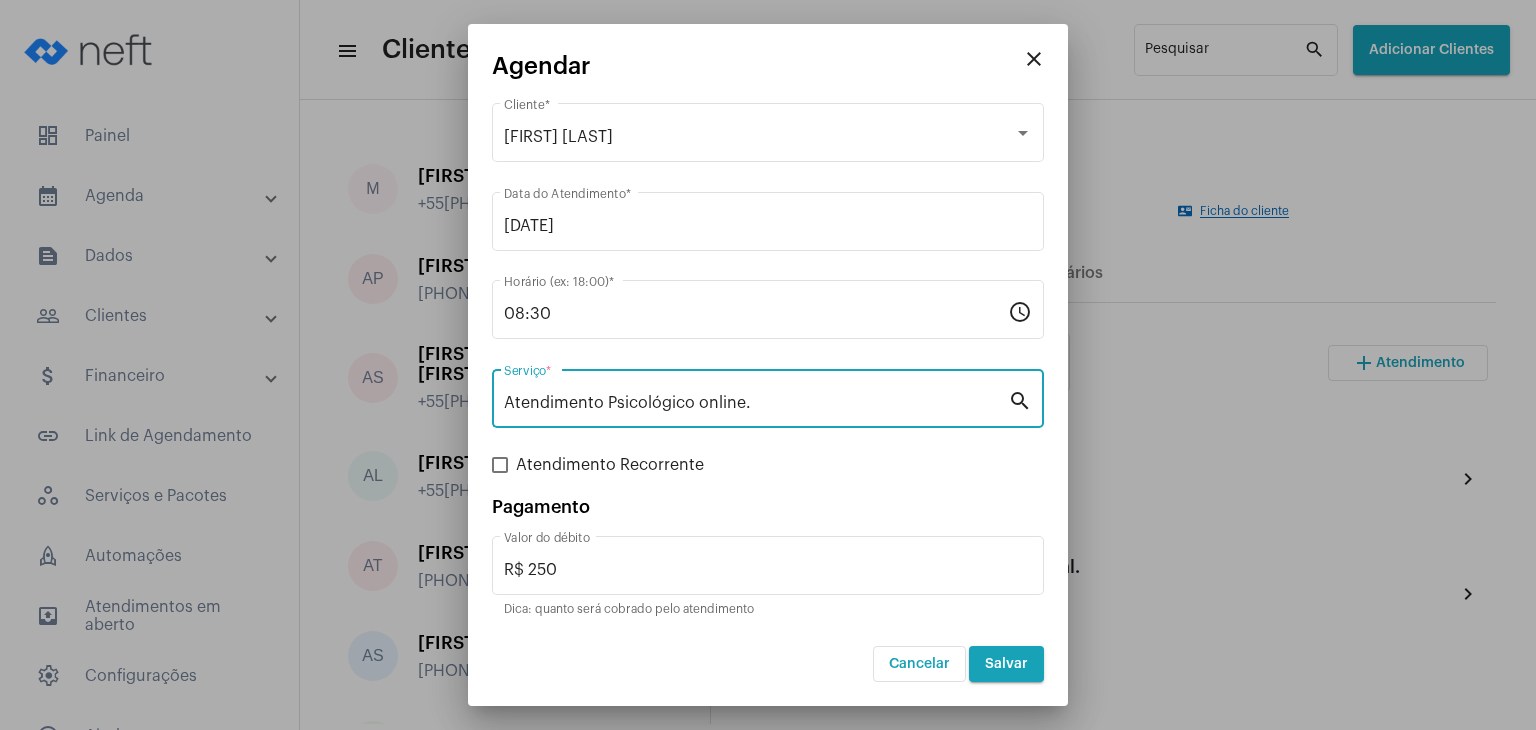 click on "Salvar" at bounding box center [1006, 664] 